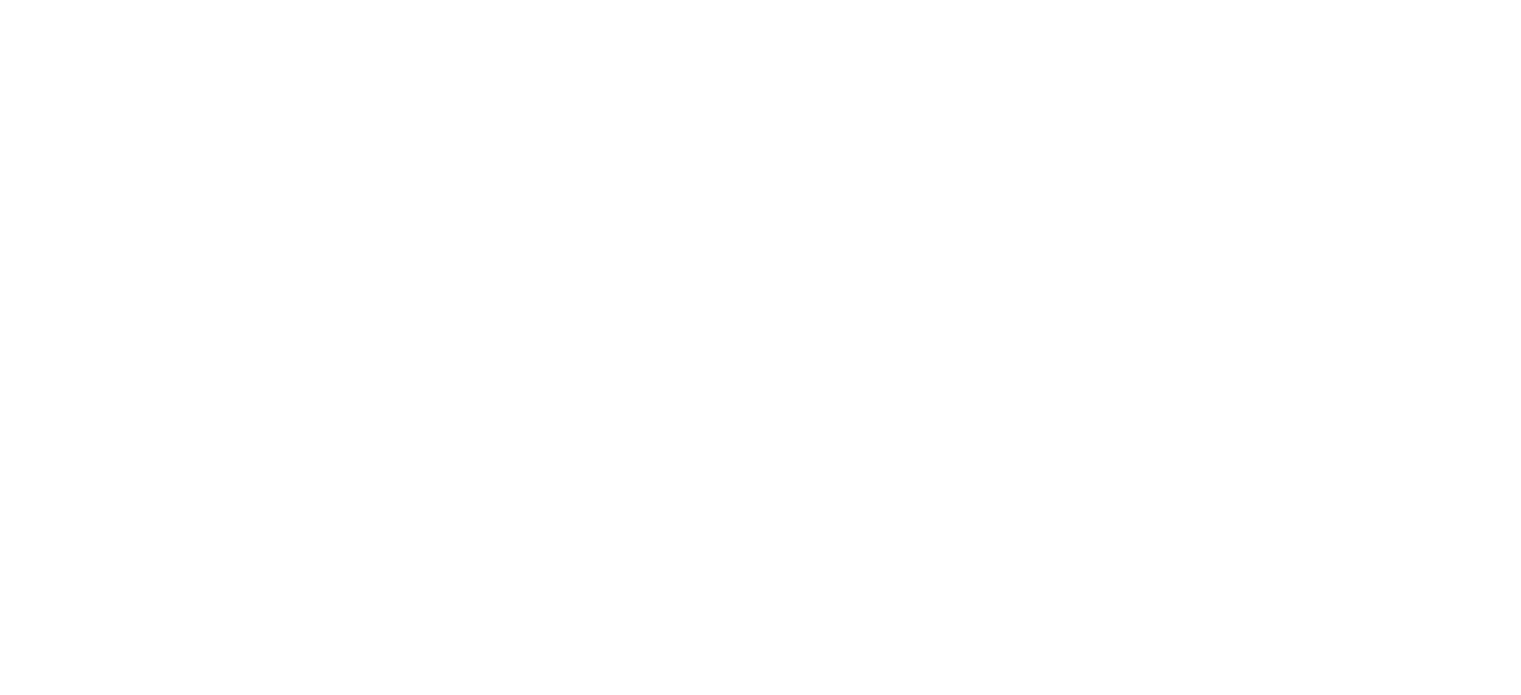 scroll, scrollTop: 0, scrollLeft: 0, axis: both 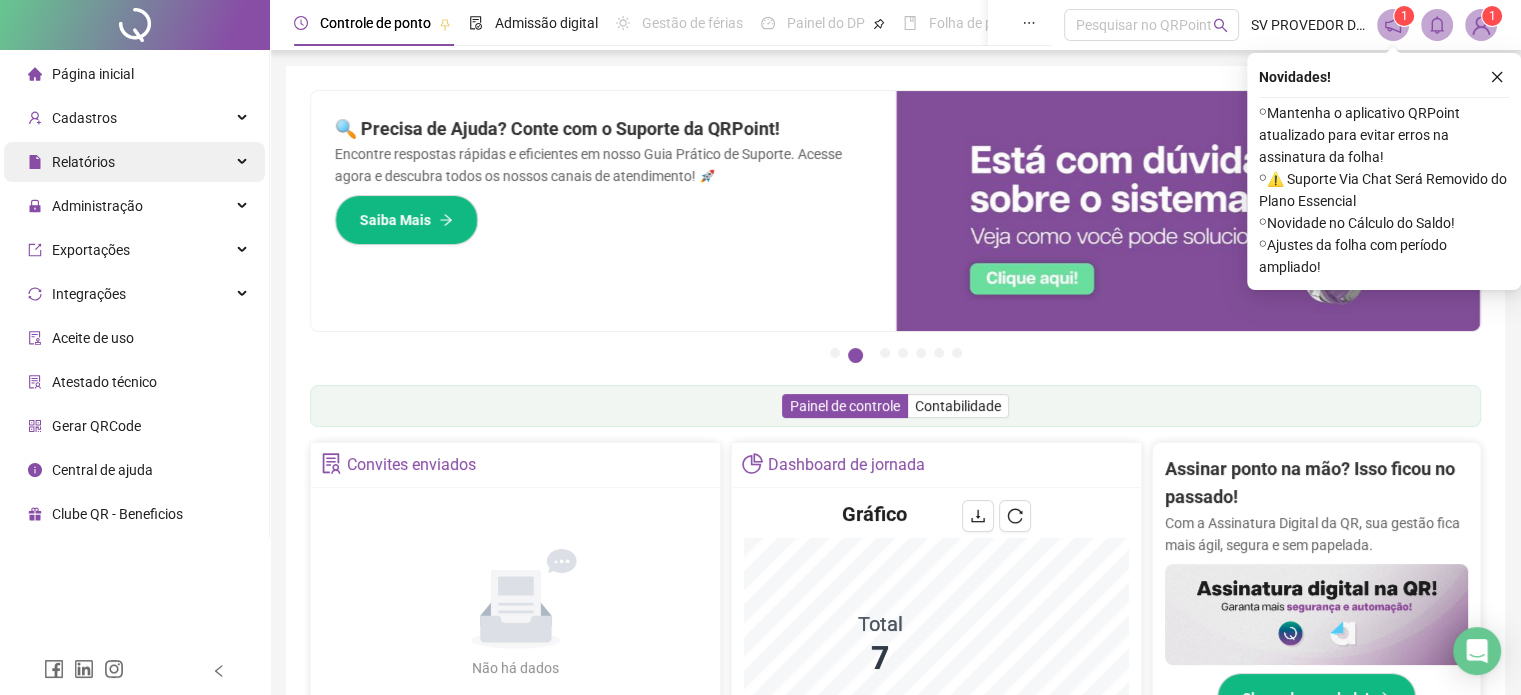 click on "Relatórios" at bounding box center (83, 162) 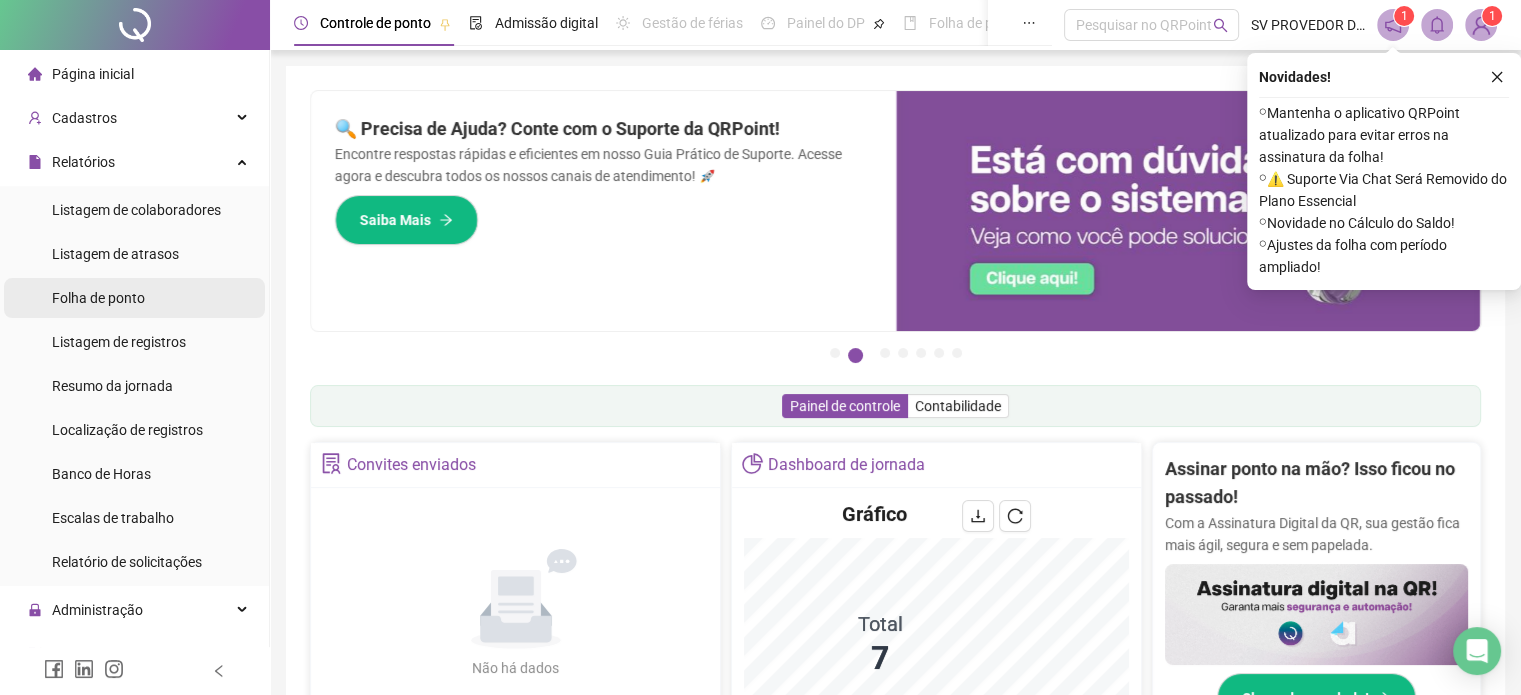 click on "Folha de ponto" at bounding box center [98, 298] 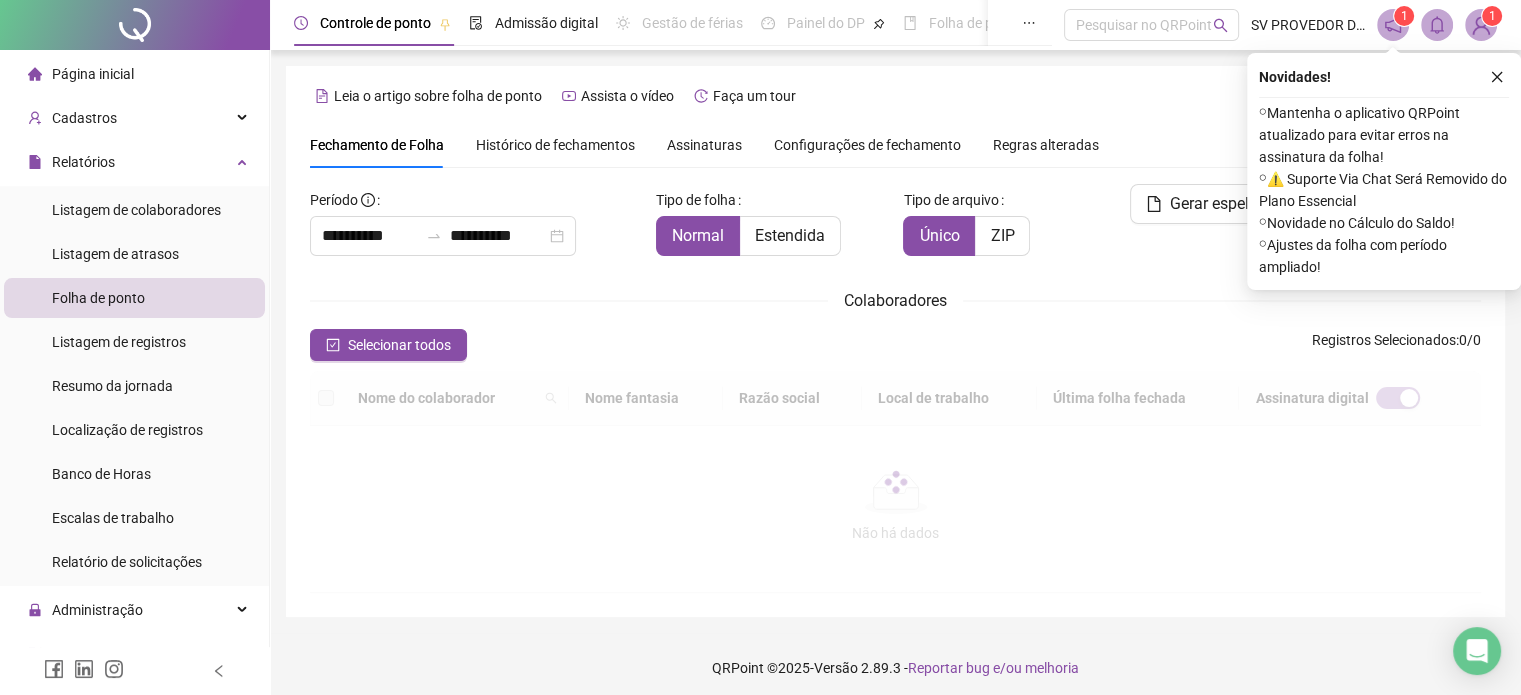 scroll, scrollTop: 61, scrollLeft: 0, axis: vertical 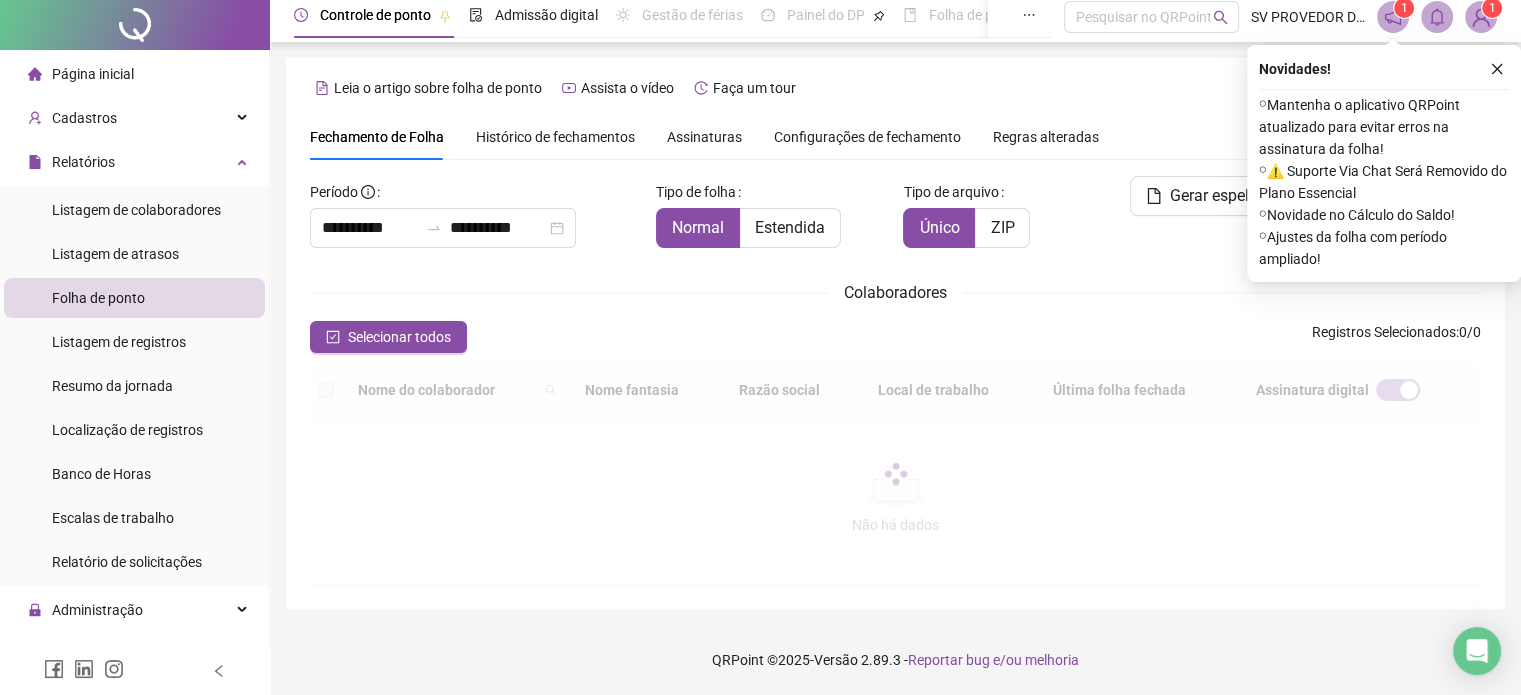 type on "**********" 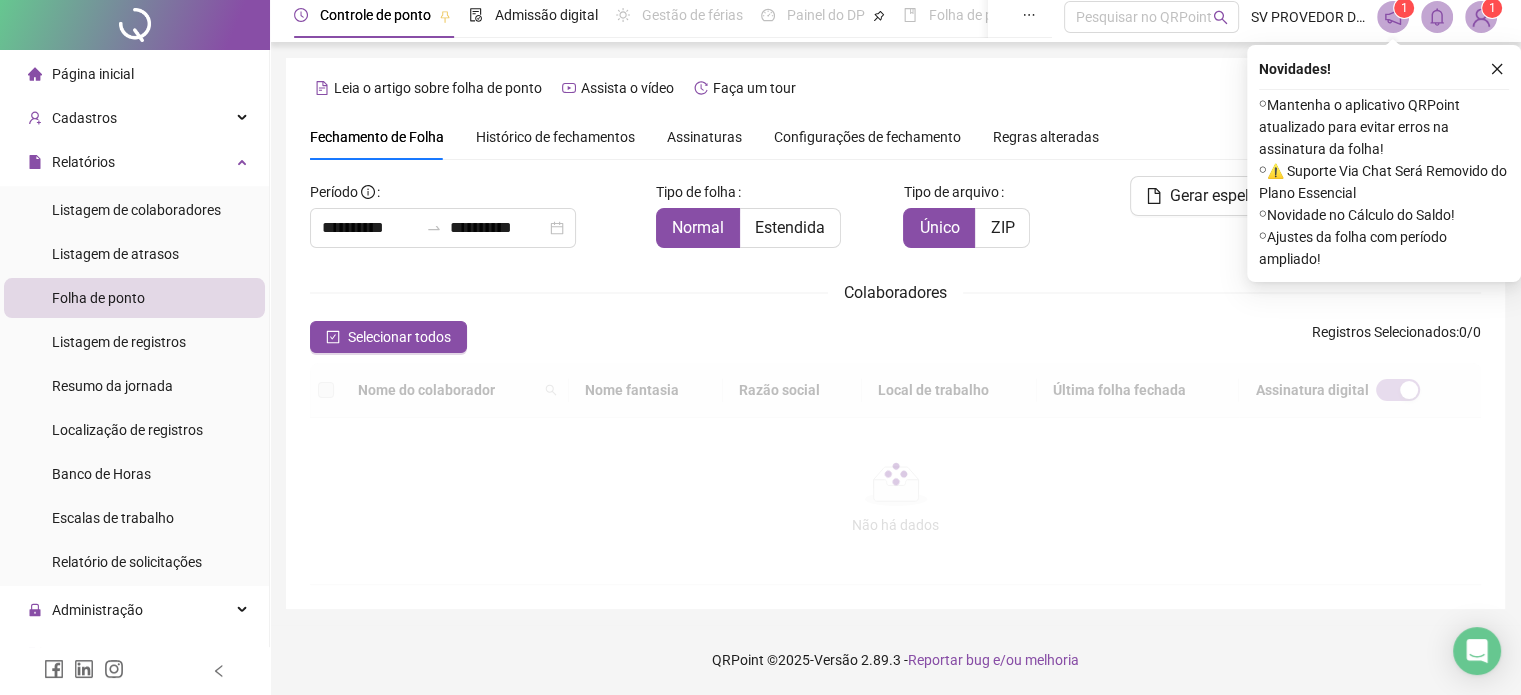 type on "**********" 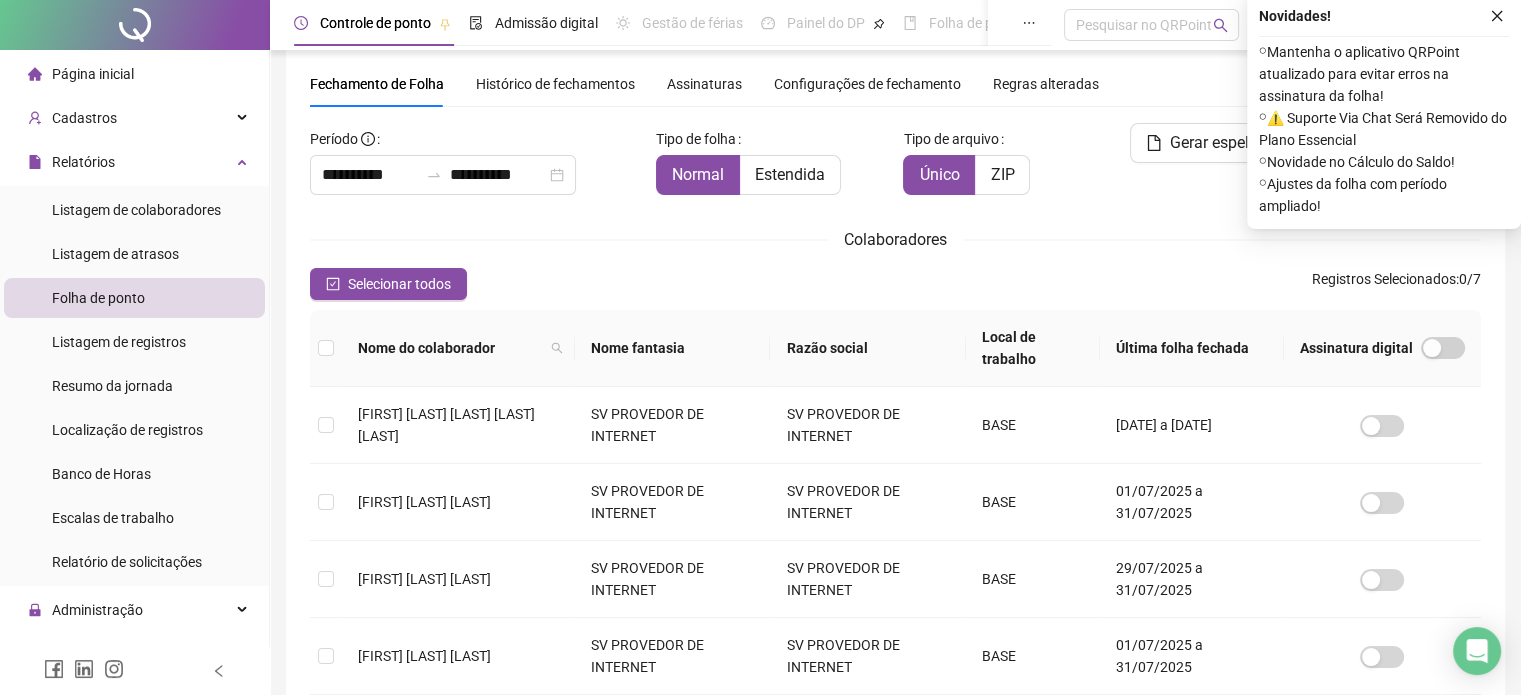 click on "Histórico de fechamentos" at bounding box center (555, 84) 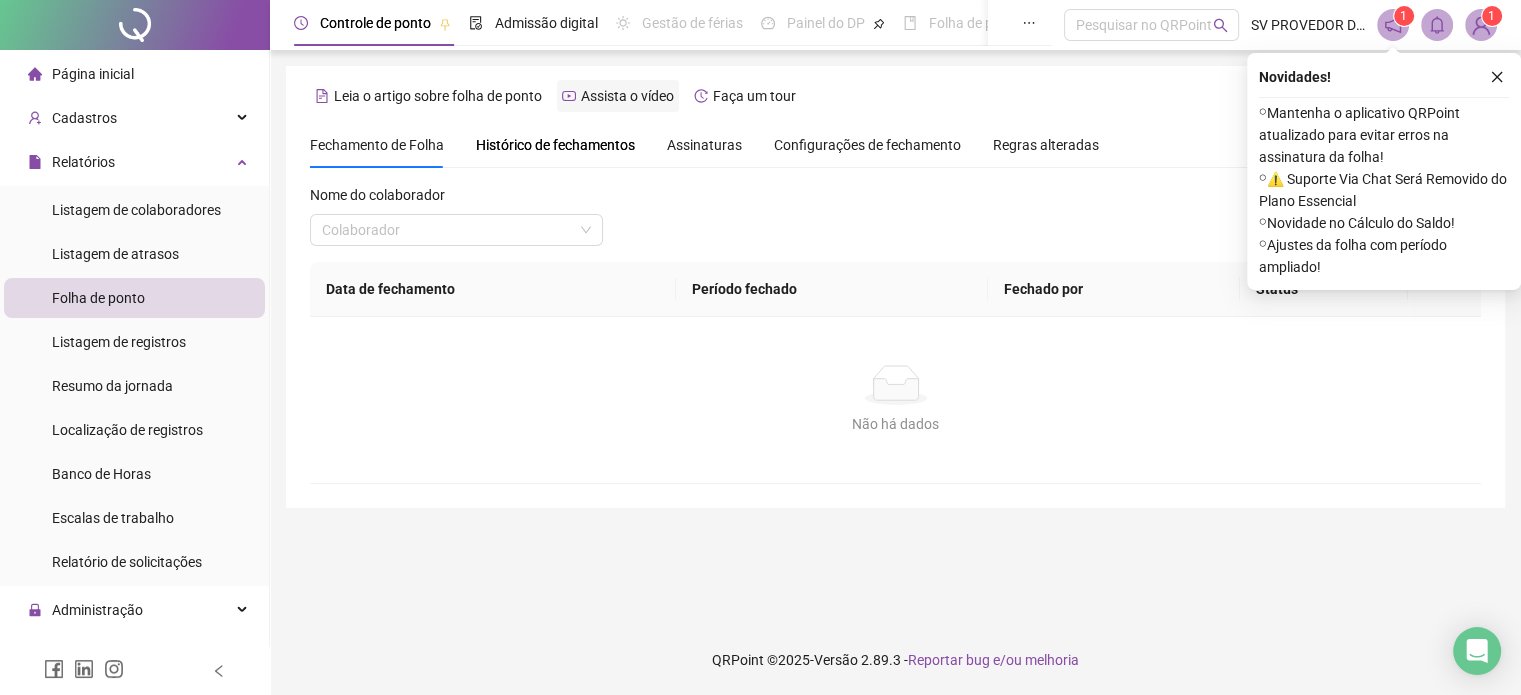 scroll, scrollTop: 0, scrollLeft: 0, axis: both 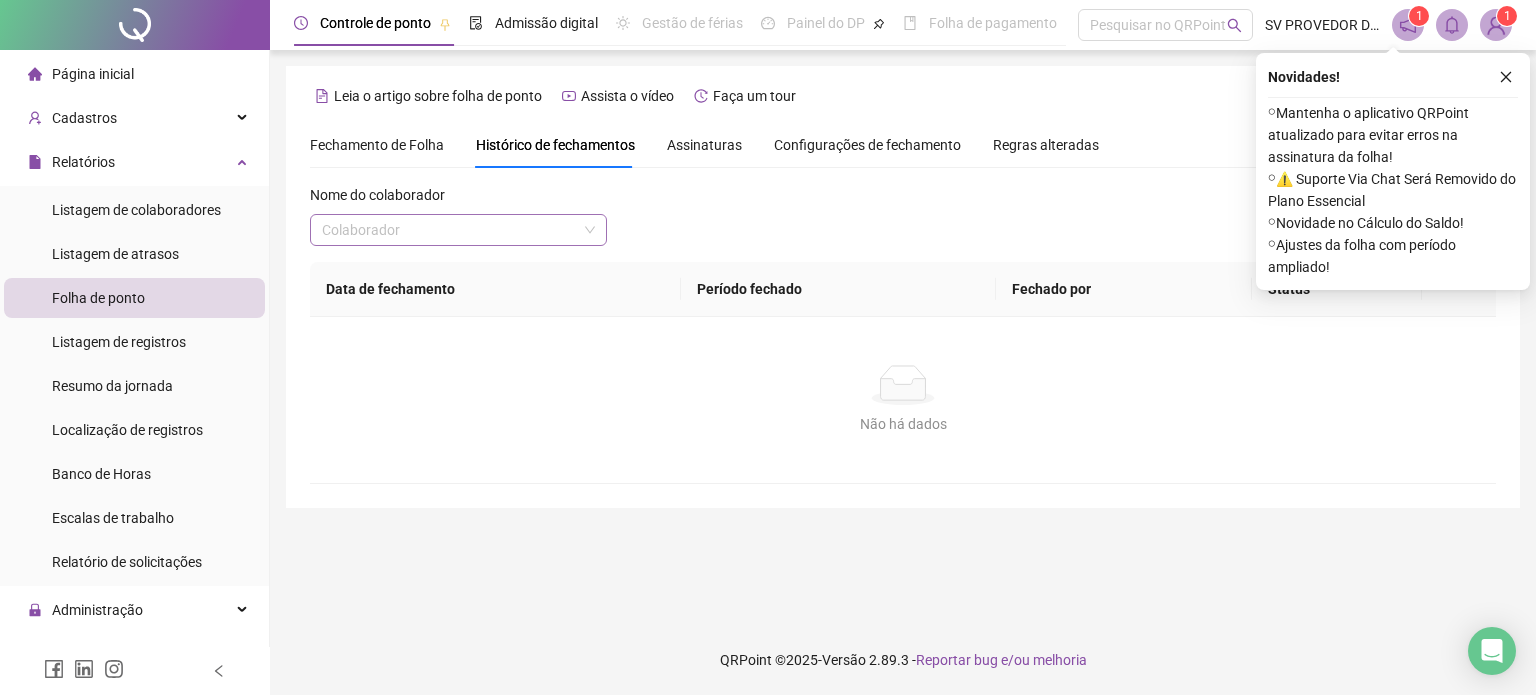 click at bounding box center [449, 230] 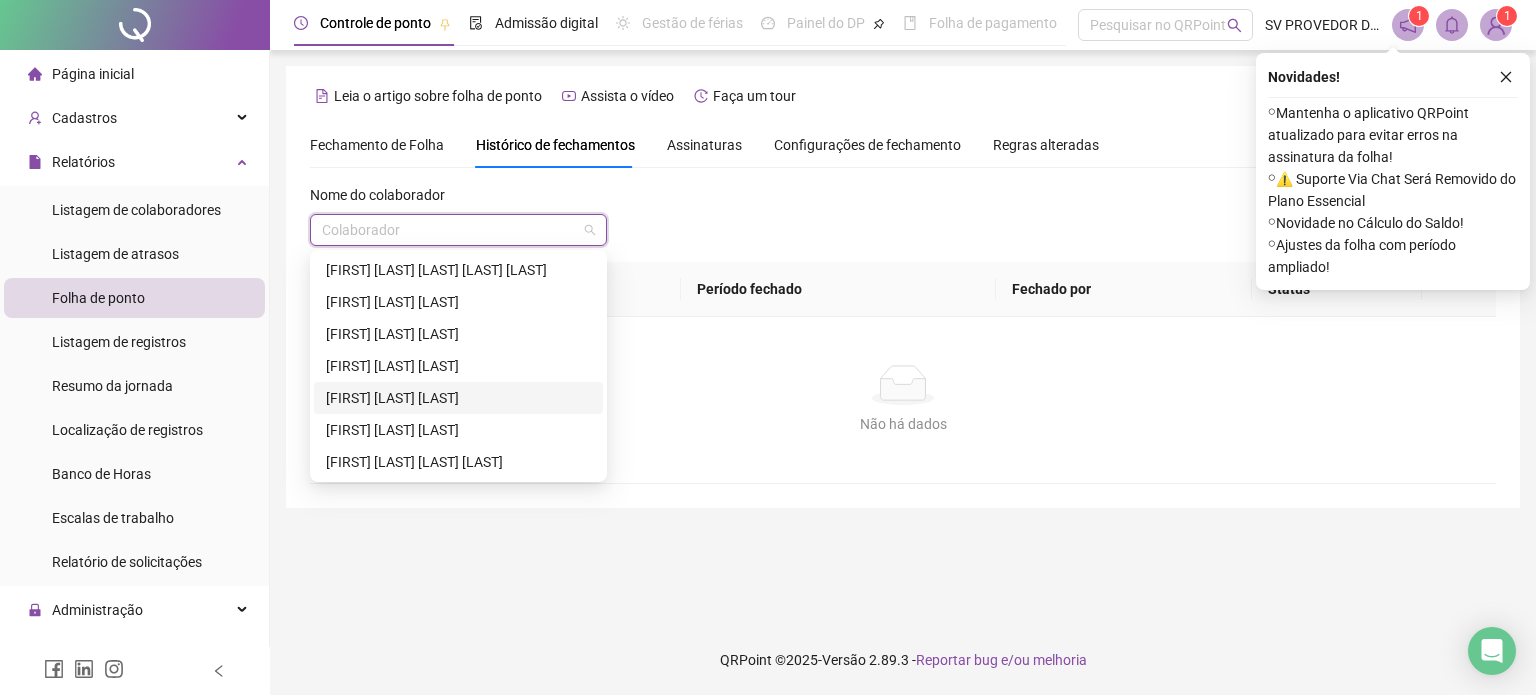 click on "[FIRST] [LAST] [LAST]" at bounding box center [458, 398] 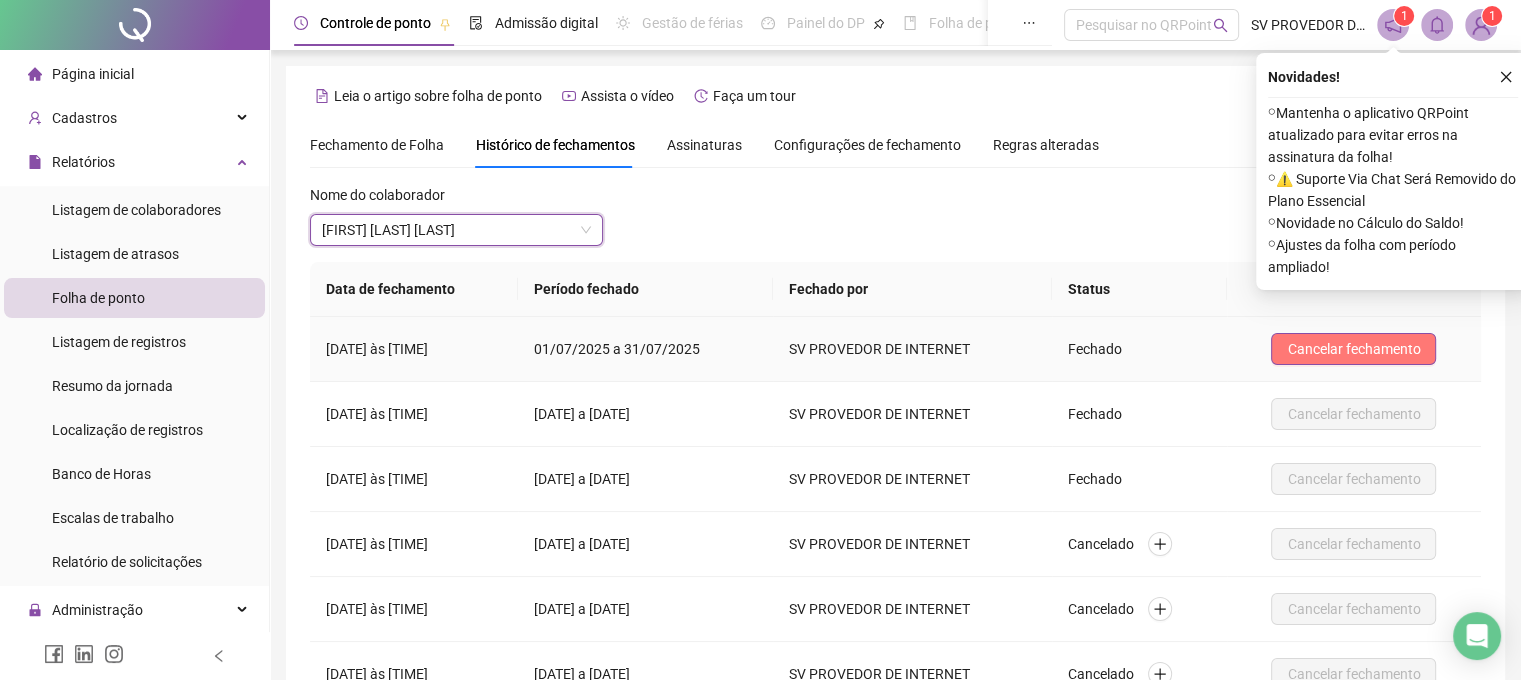 click on "Cancelar fechamento" at bounding box center (1353, 349) 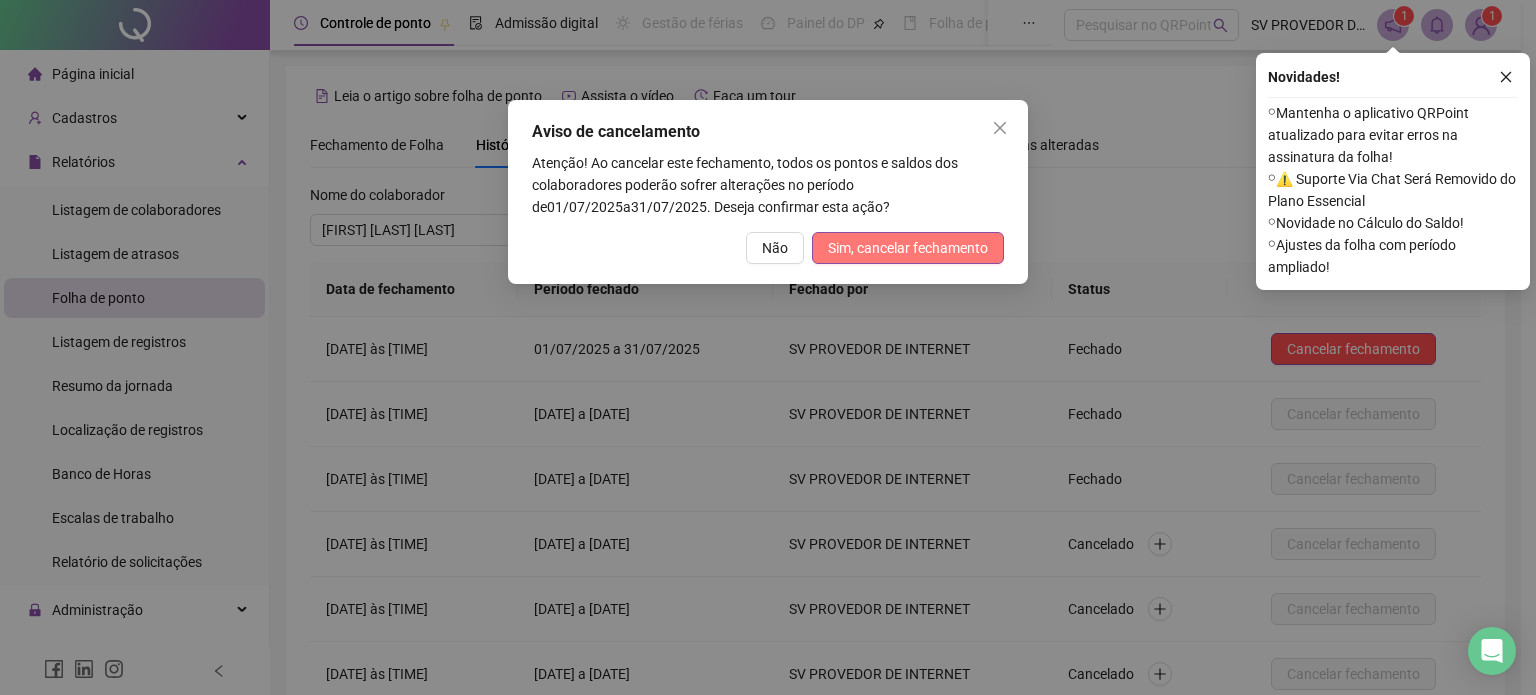 click on "Sim, cancelar fechamento" at bounding box center (908, 248) 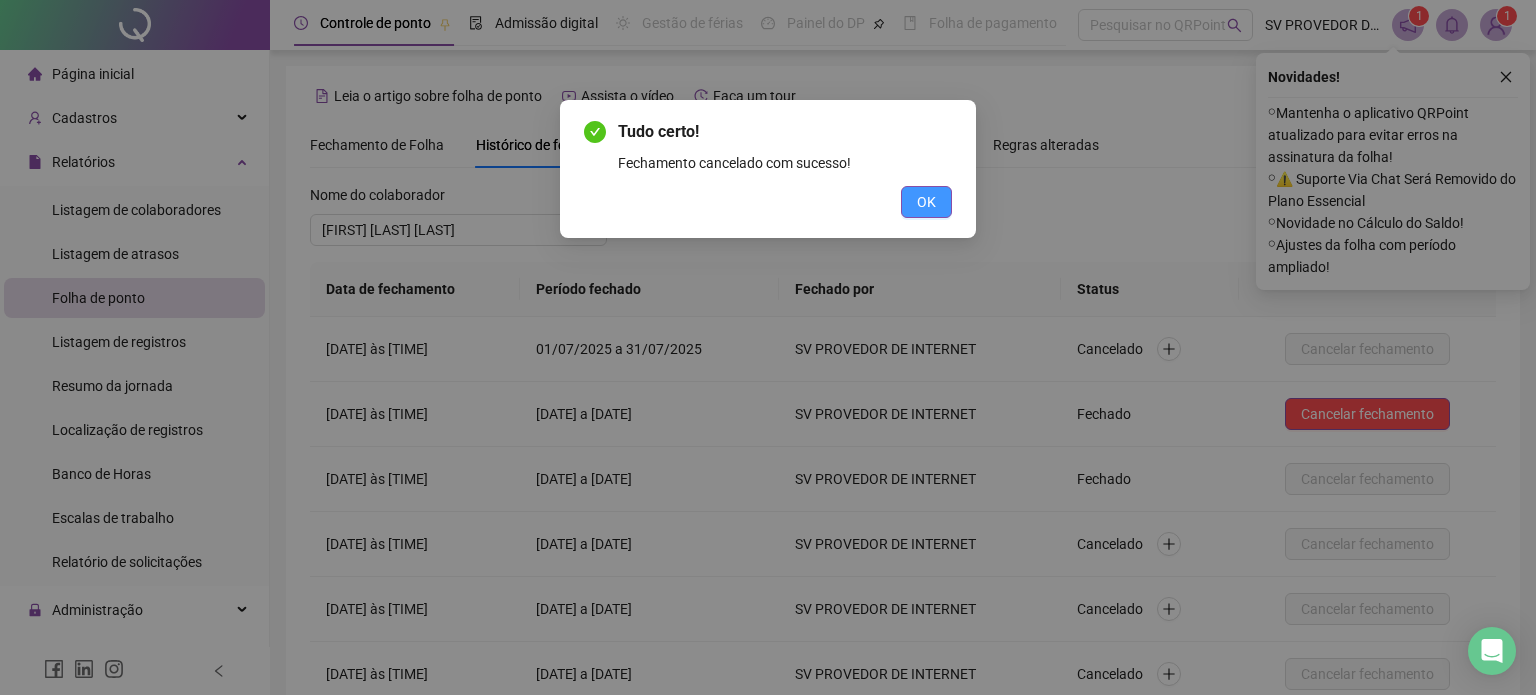 click on "OK" at bounding box center [926, 202] 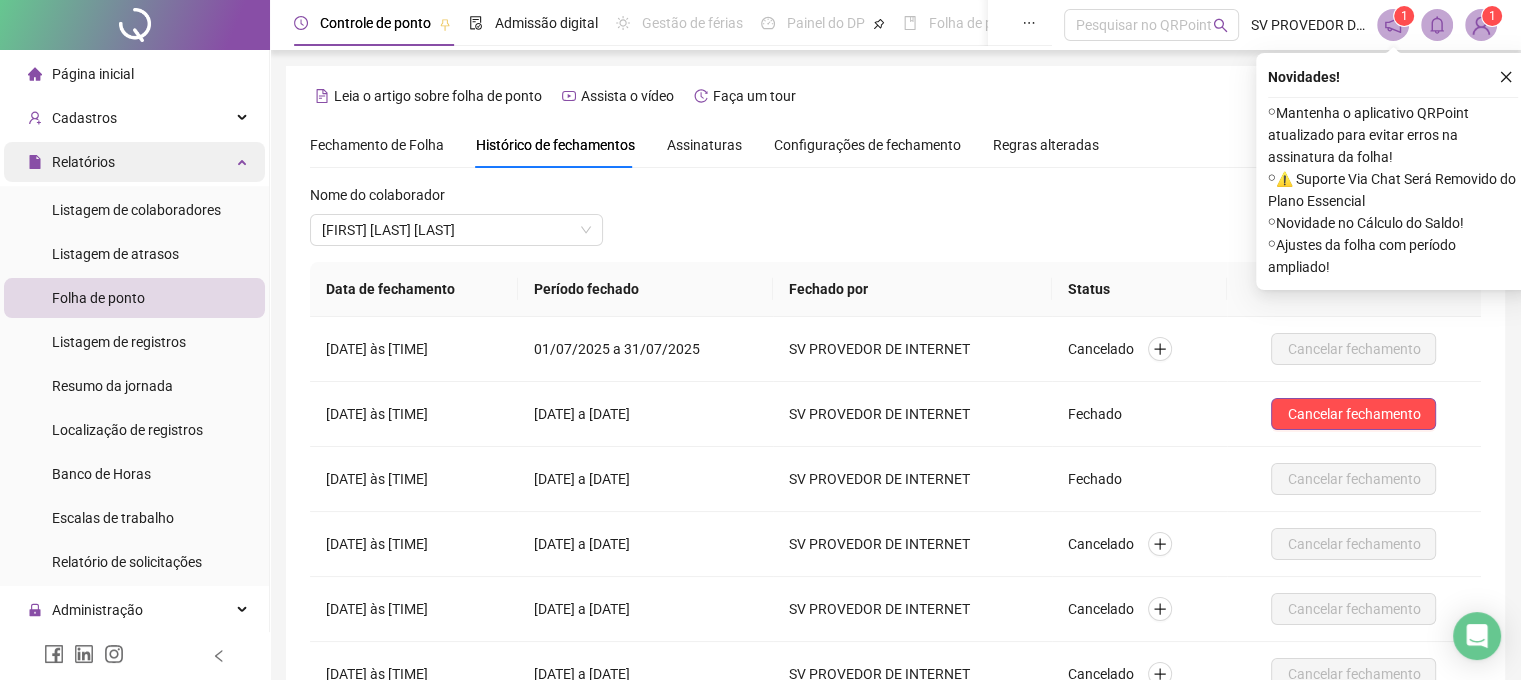click on "Relatórios" at bounding box center (71, 162) 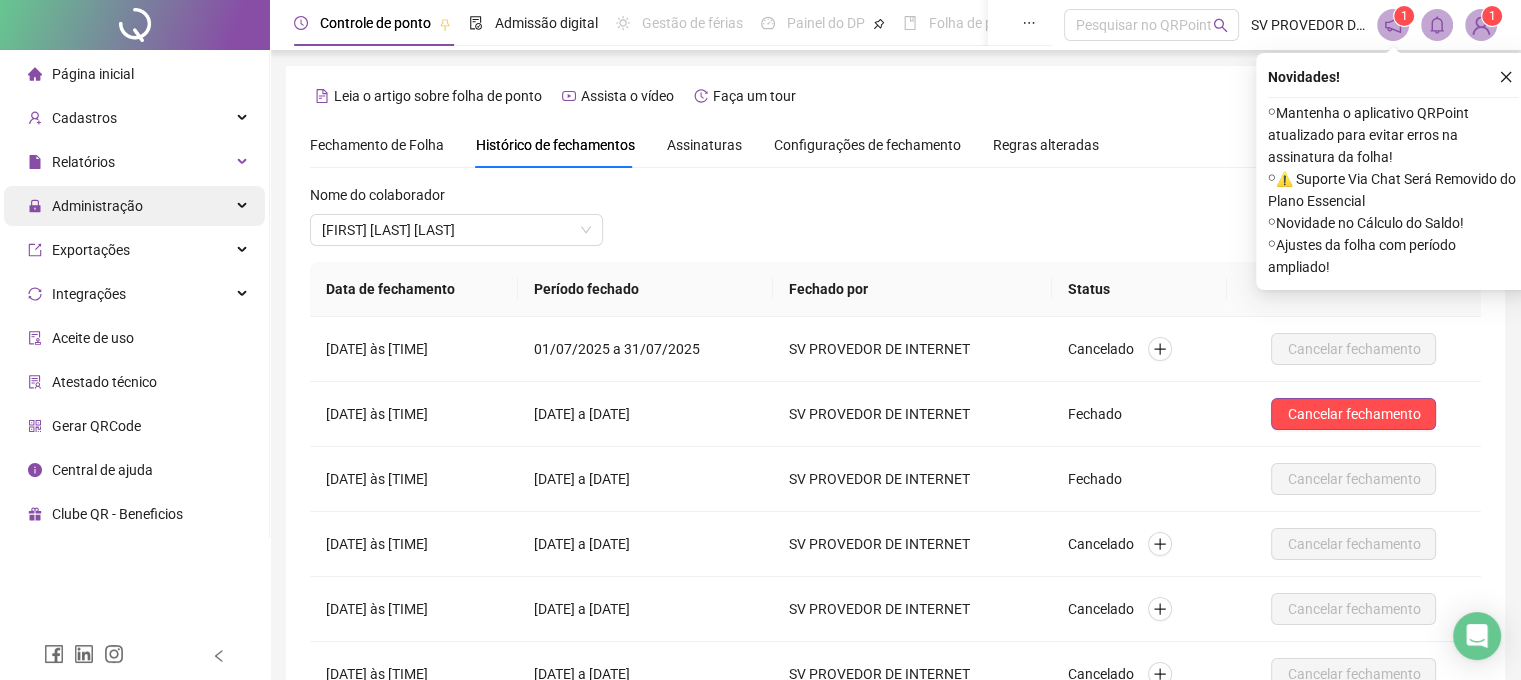 click on "Administração" at bounding box center (97, 206) 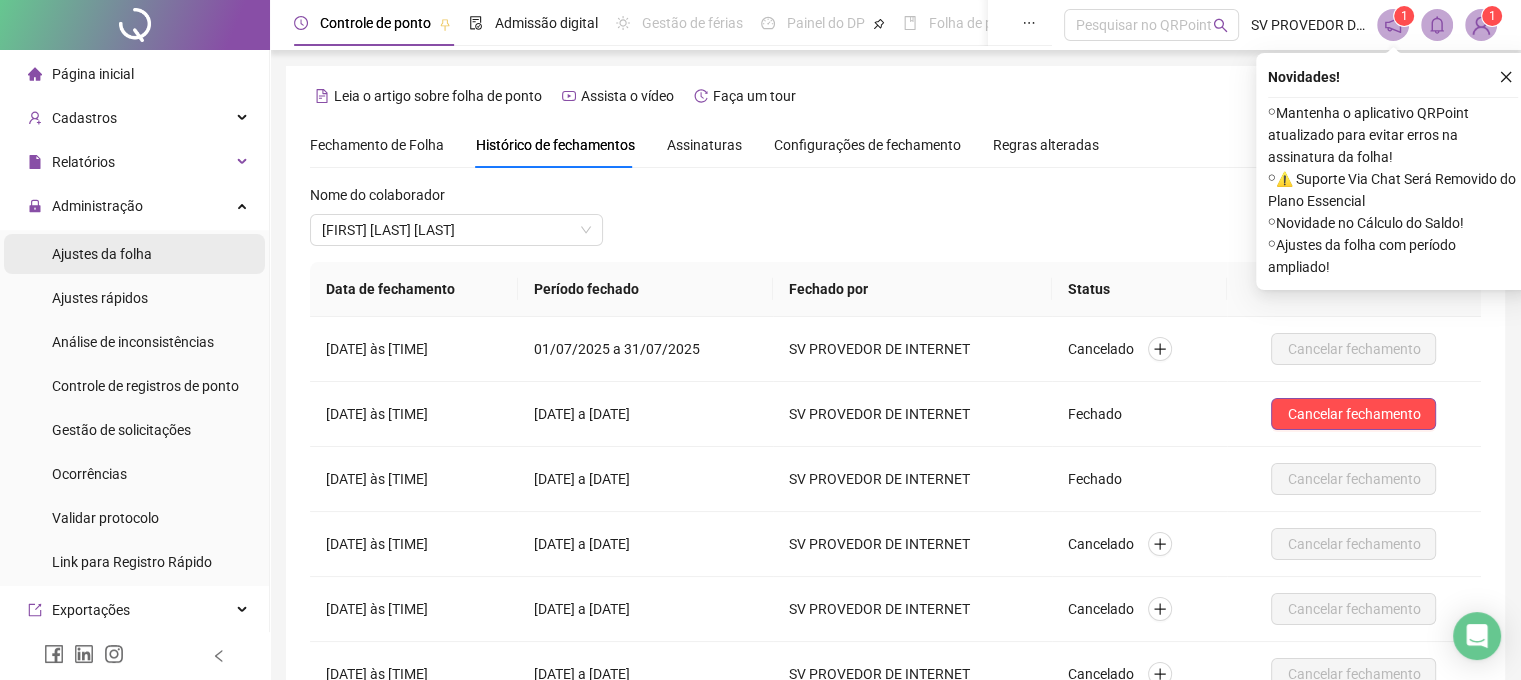 click on "Ajustes da folha" at bounding box center [102, 254] 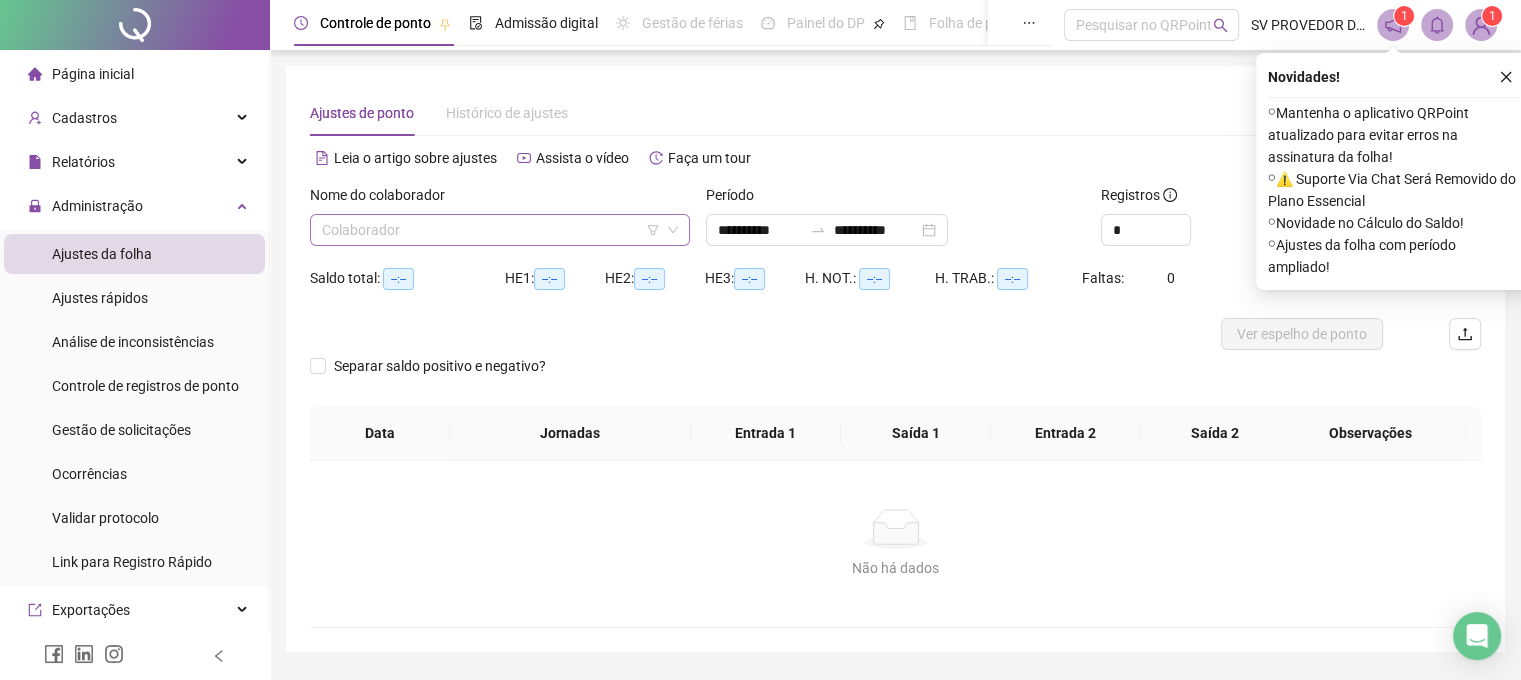 type on "**********" 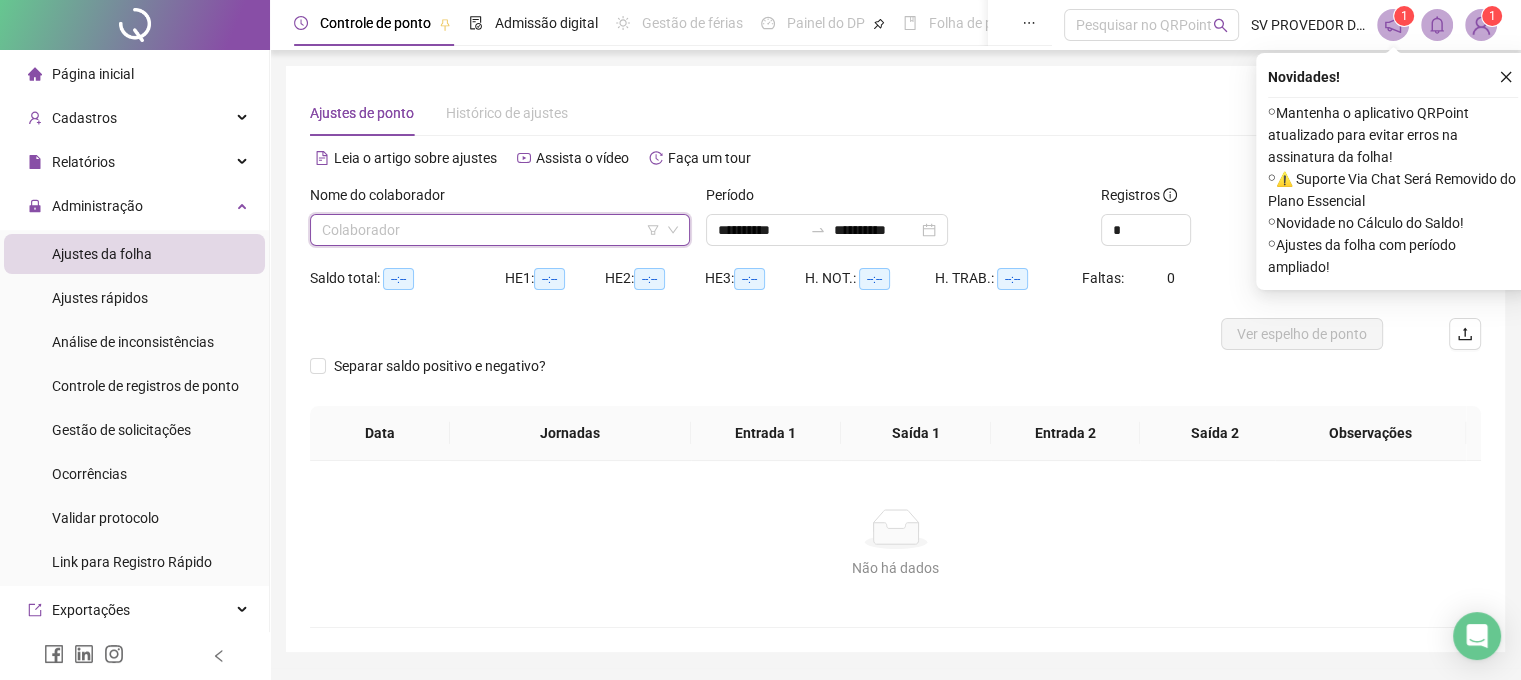 drag, startPoint x: 480, startPoint y: 236, endPoint x: 441, endPoint y: 256, distance: 43.829212 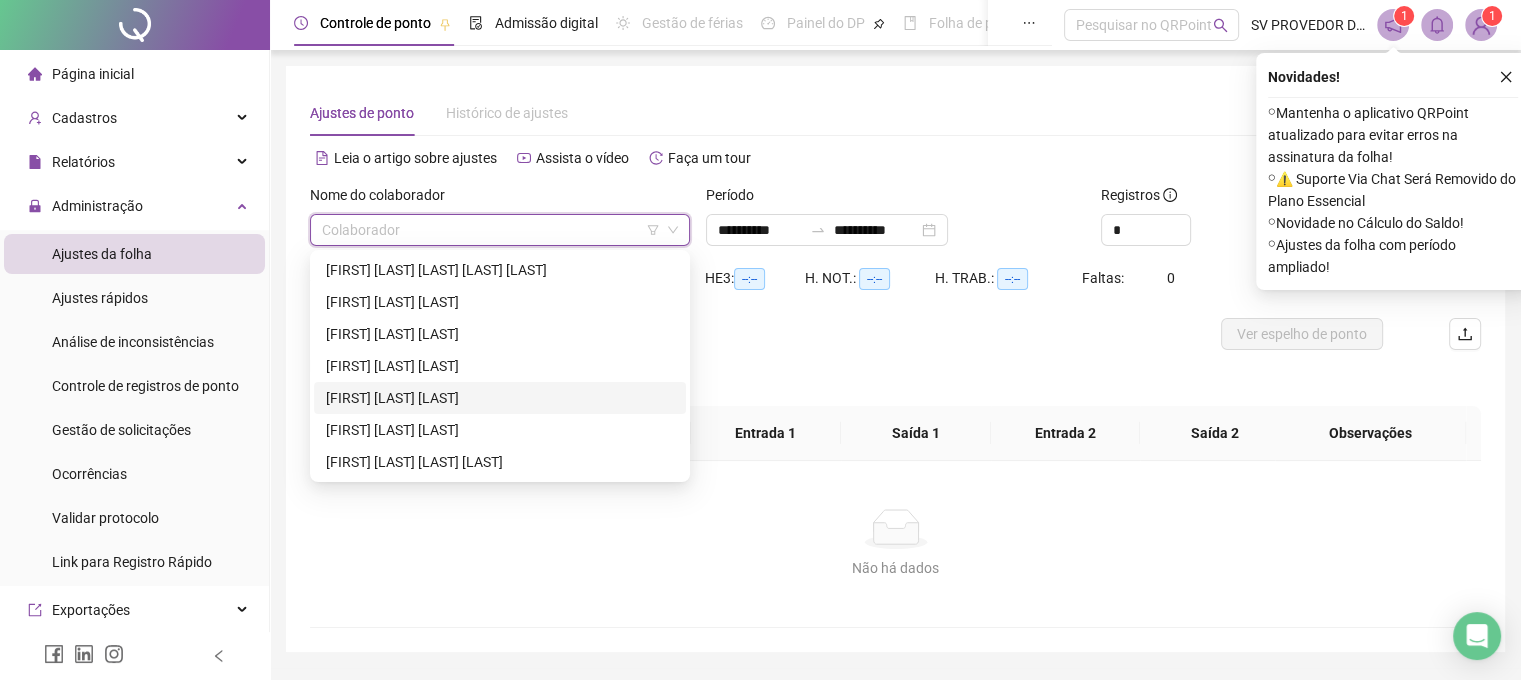 click on "[FIRST] [LAST] [LAST]" at bounding box center [500, 398] 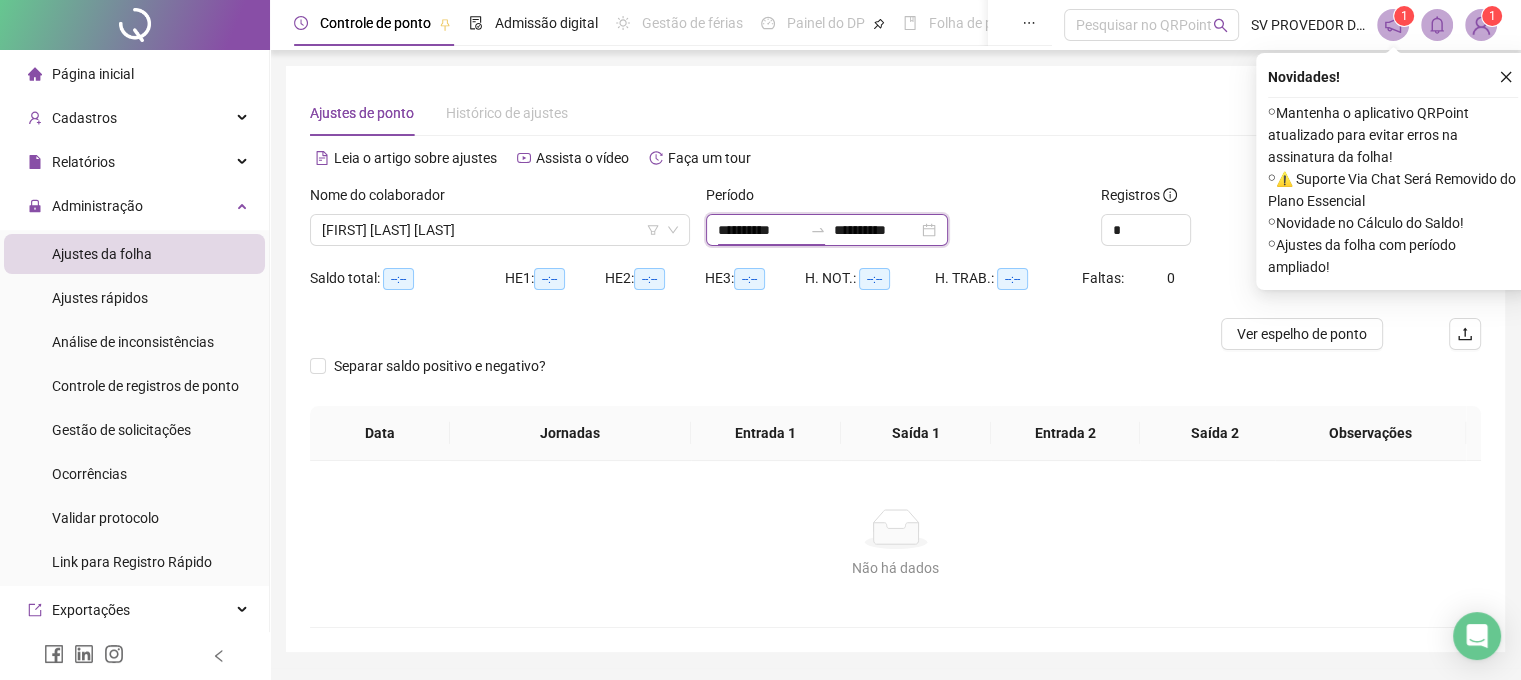 click on "**********" at bounding box center (760, 230) 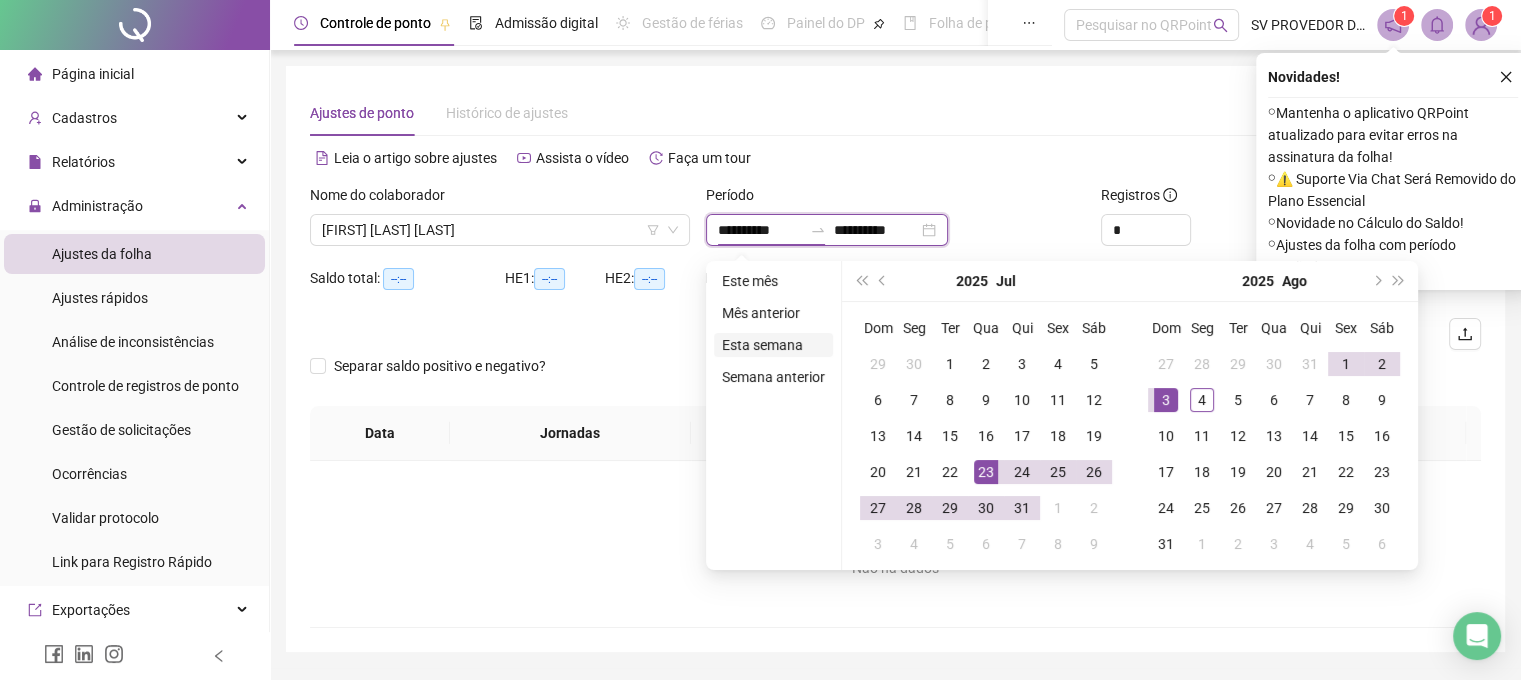 type on "**********" 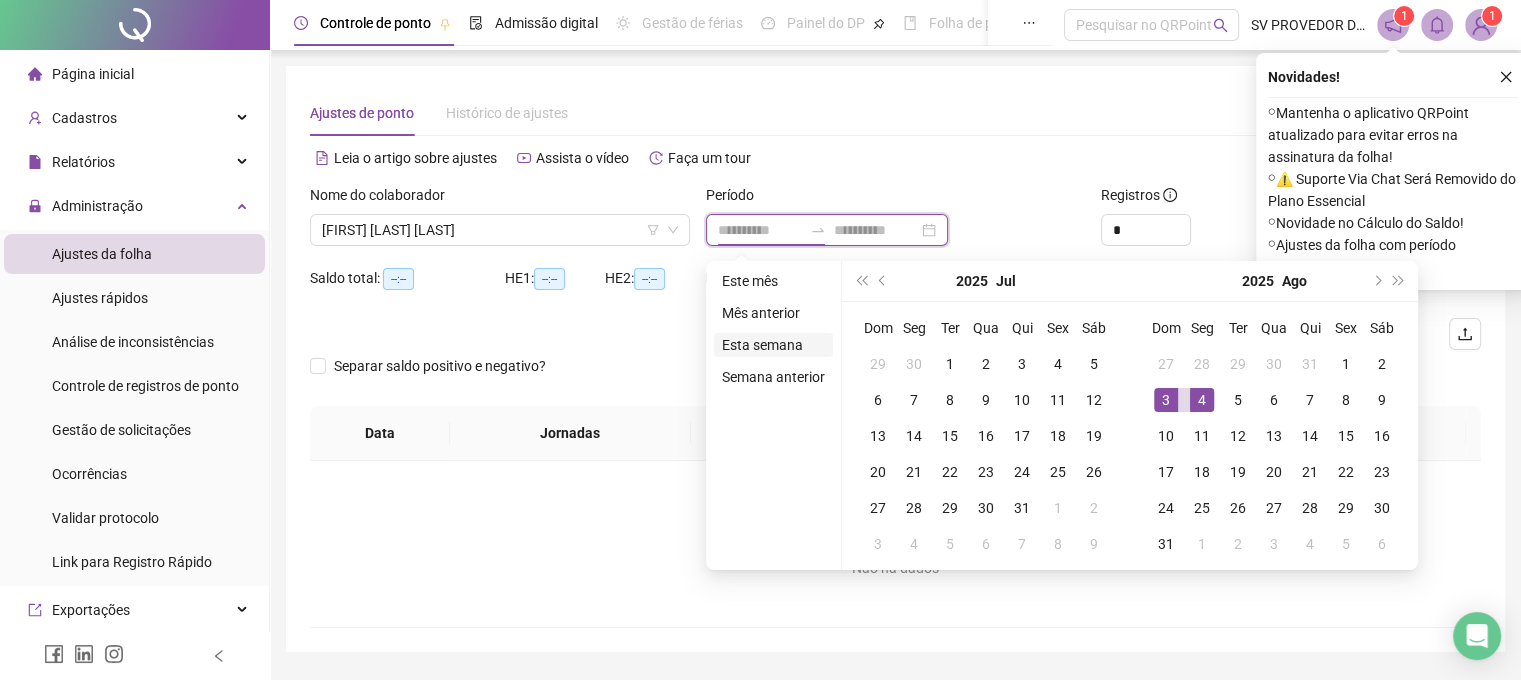 type on "**********" 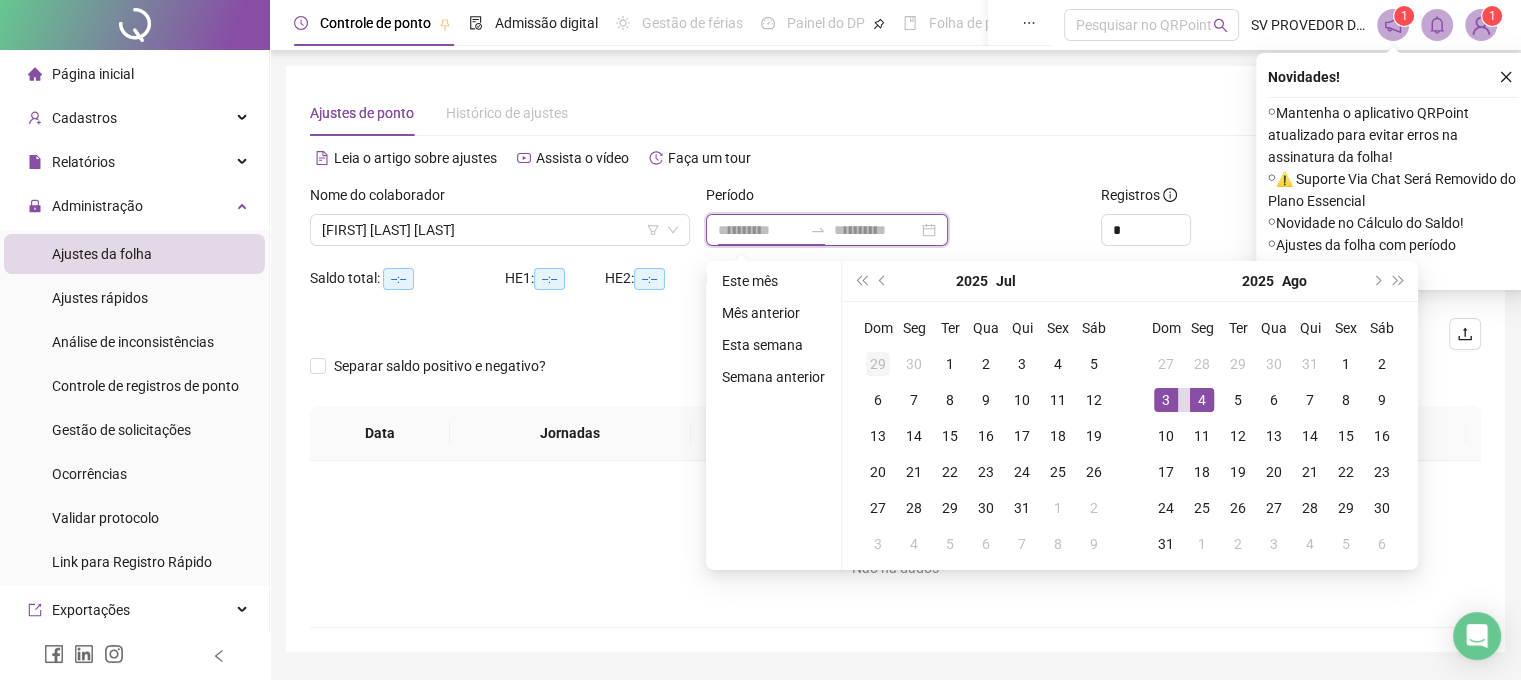 type on "**********" 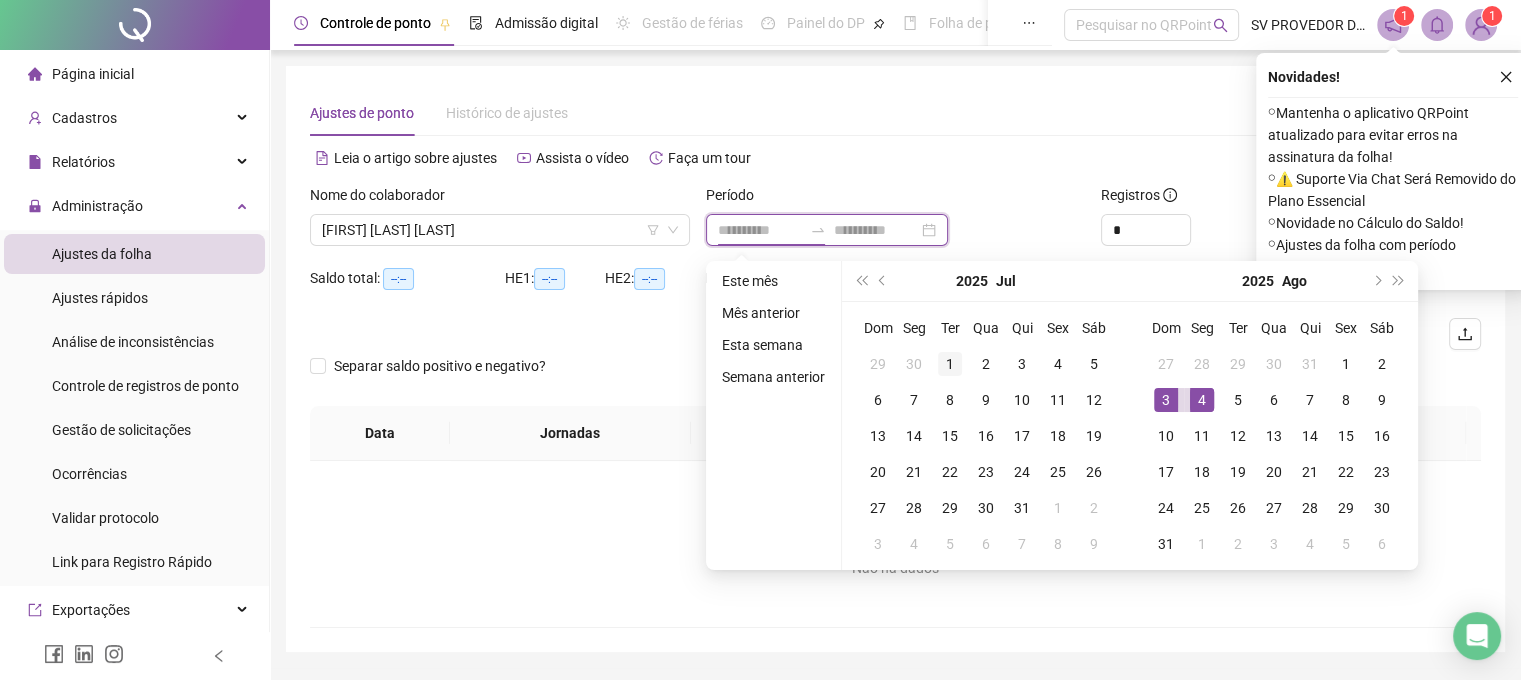type on "**********" 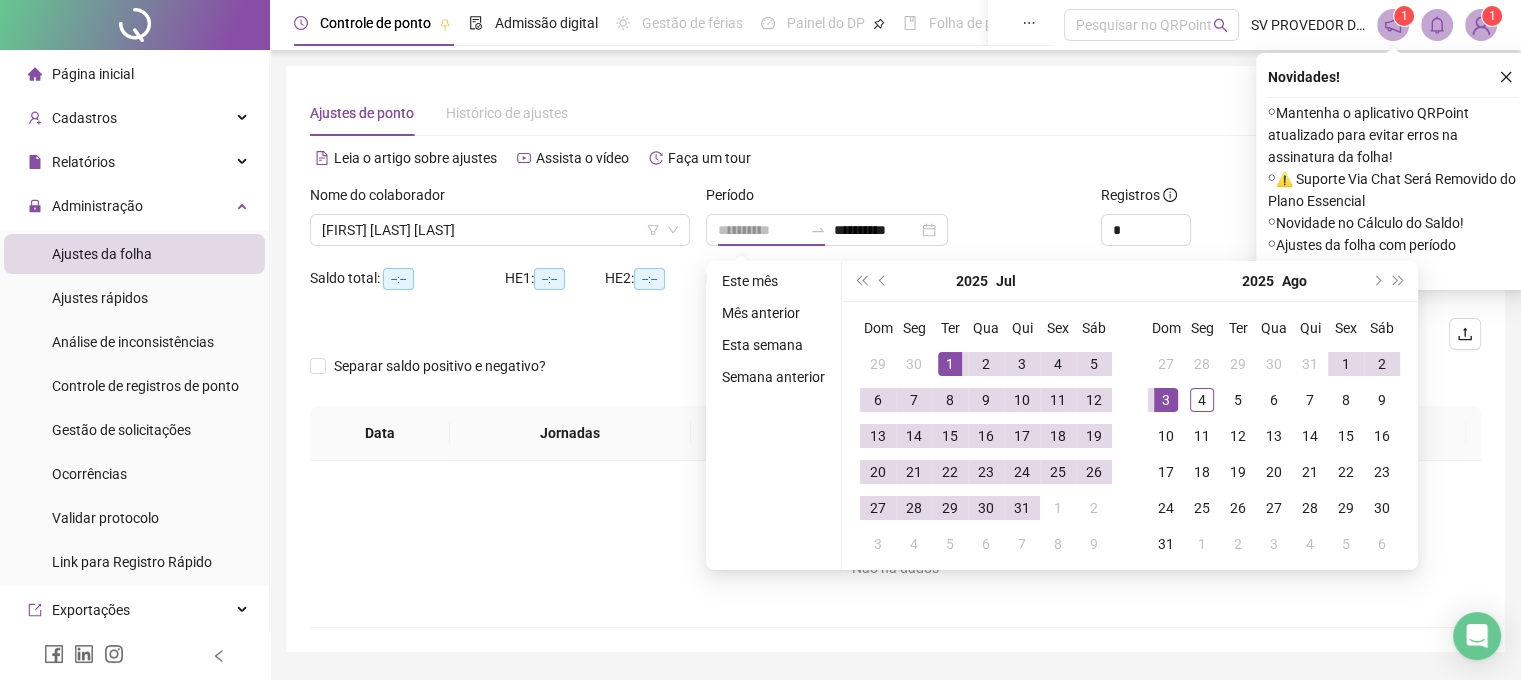 click on "1" at bounding box center [950, 364] 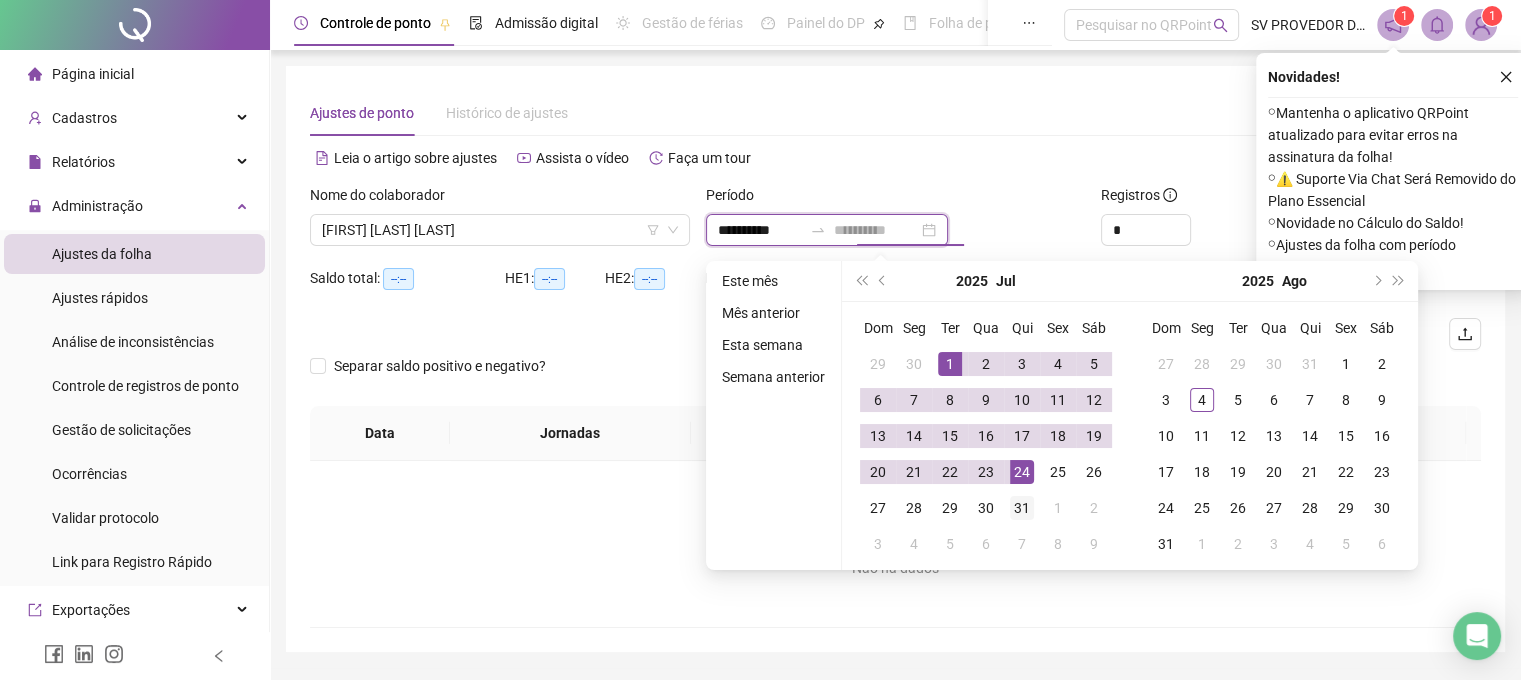 type on "**********" 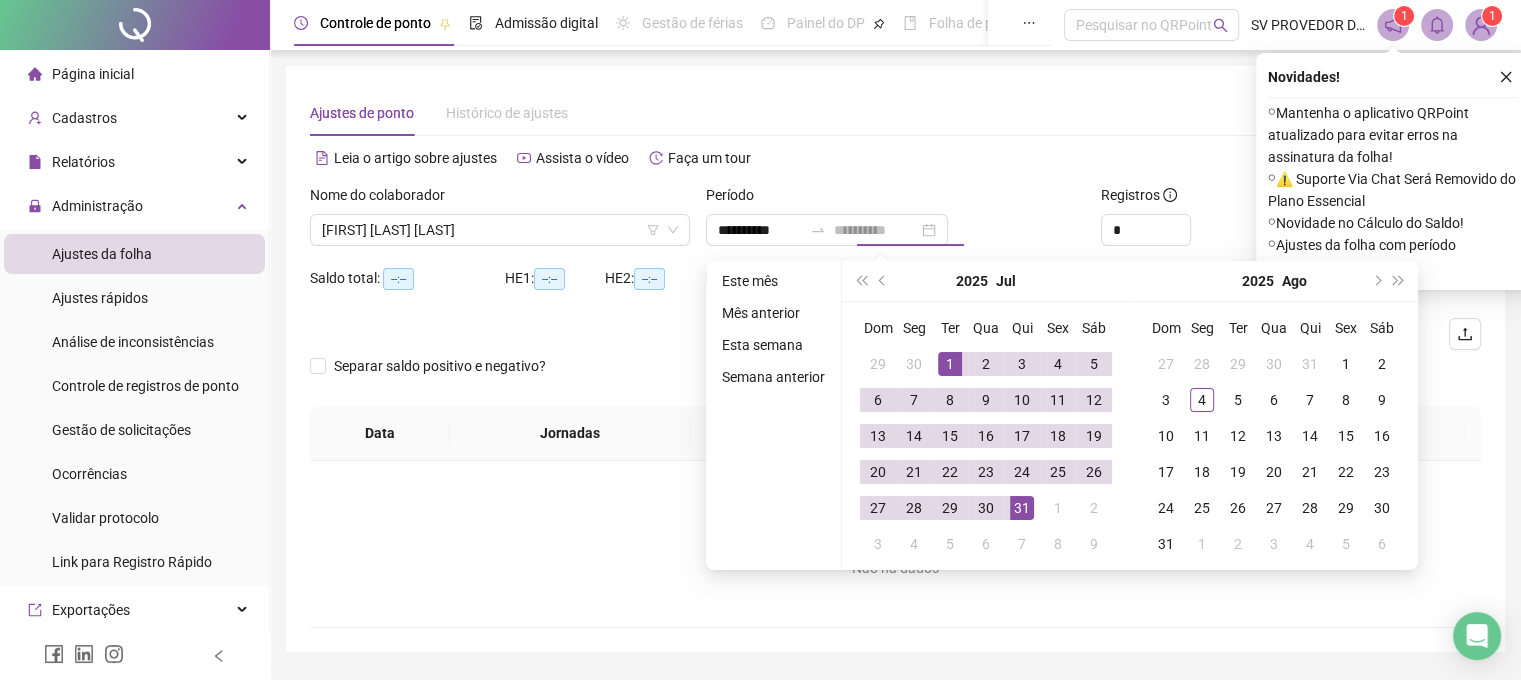 click on "31" at bounding box center (1022, 508) 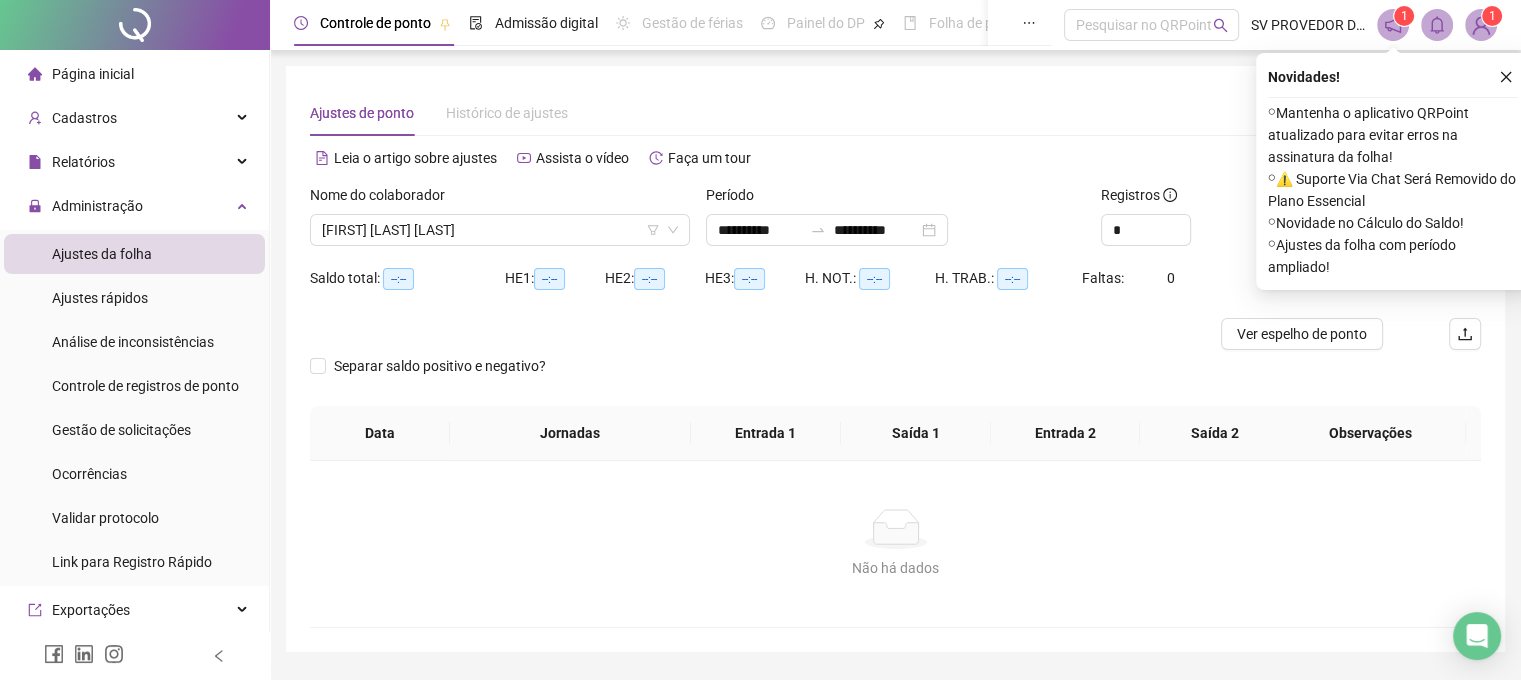 click 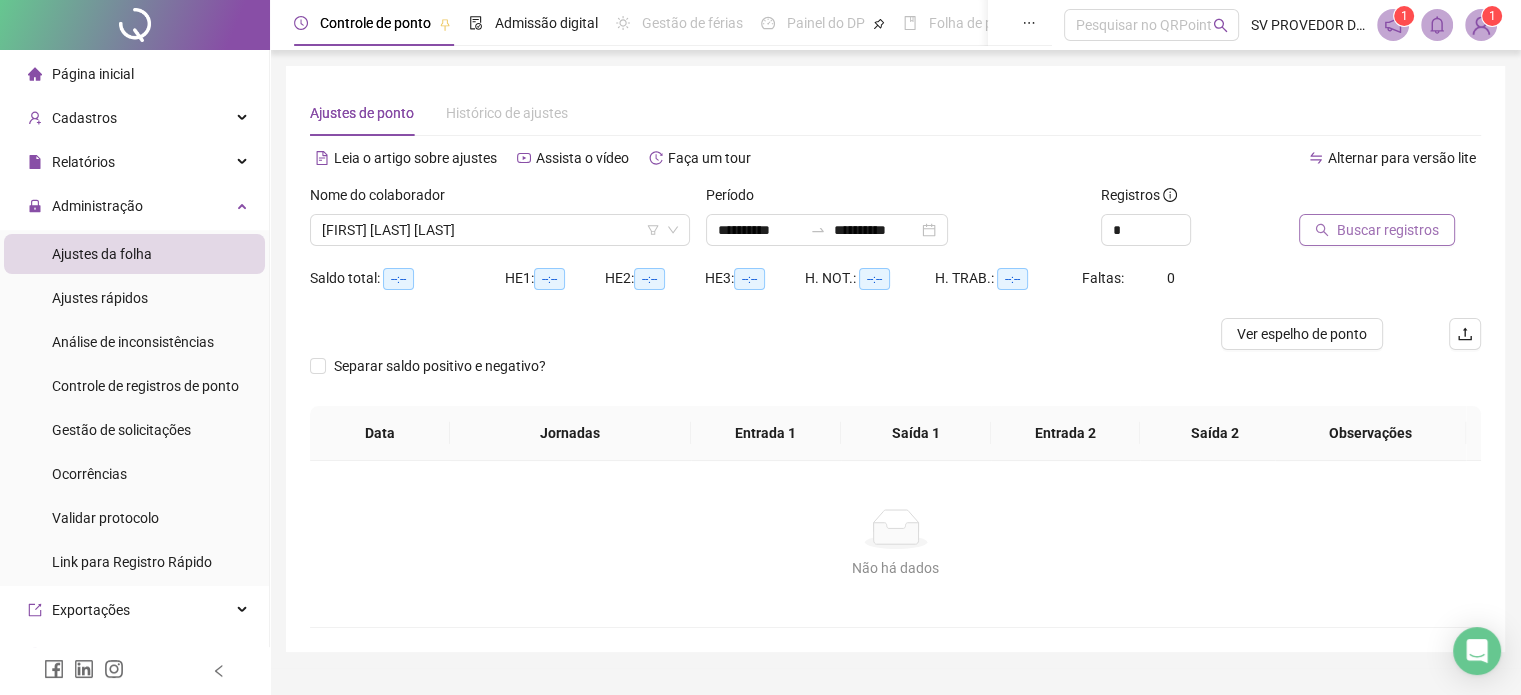click on "Buscar registros" at bounding box center (1388, 230) 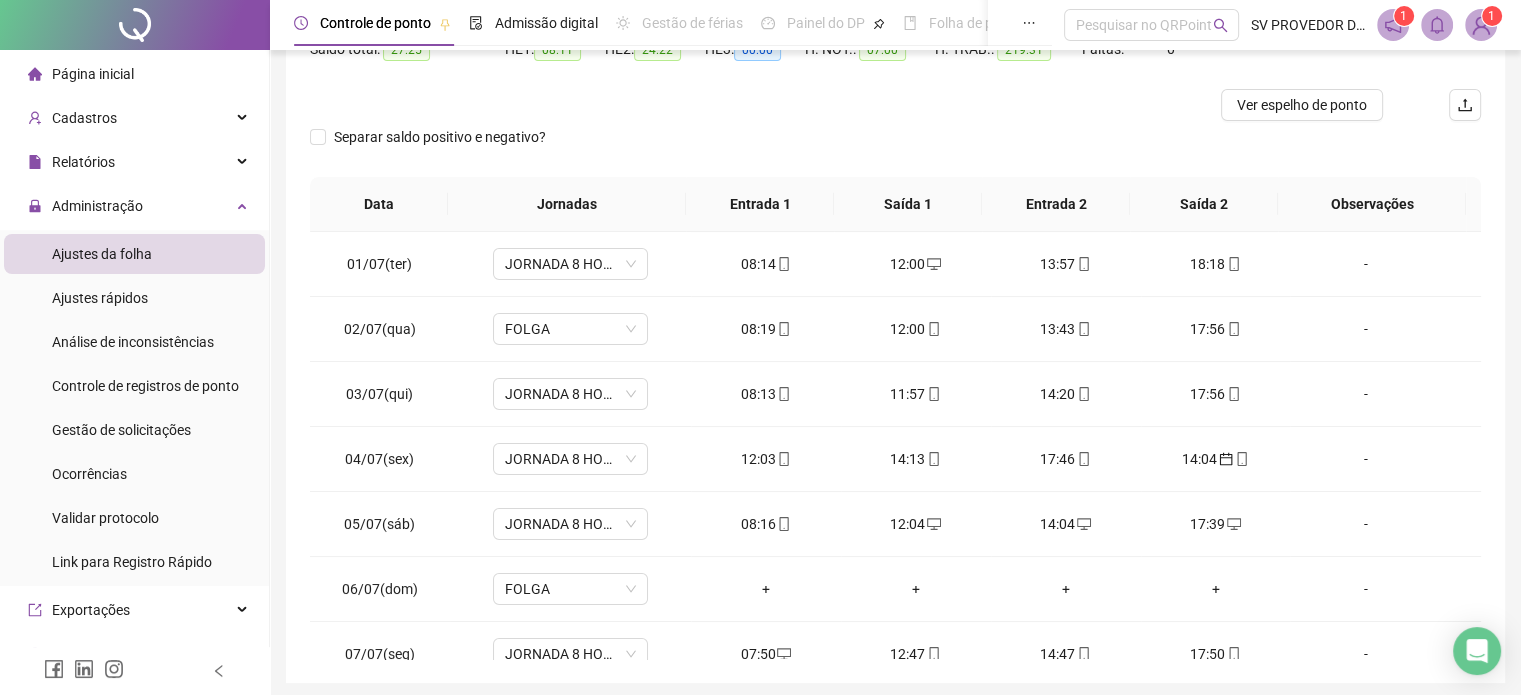 scroll, scrollTop: 300, scrollLeft: 0, axis: vertical 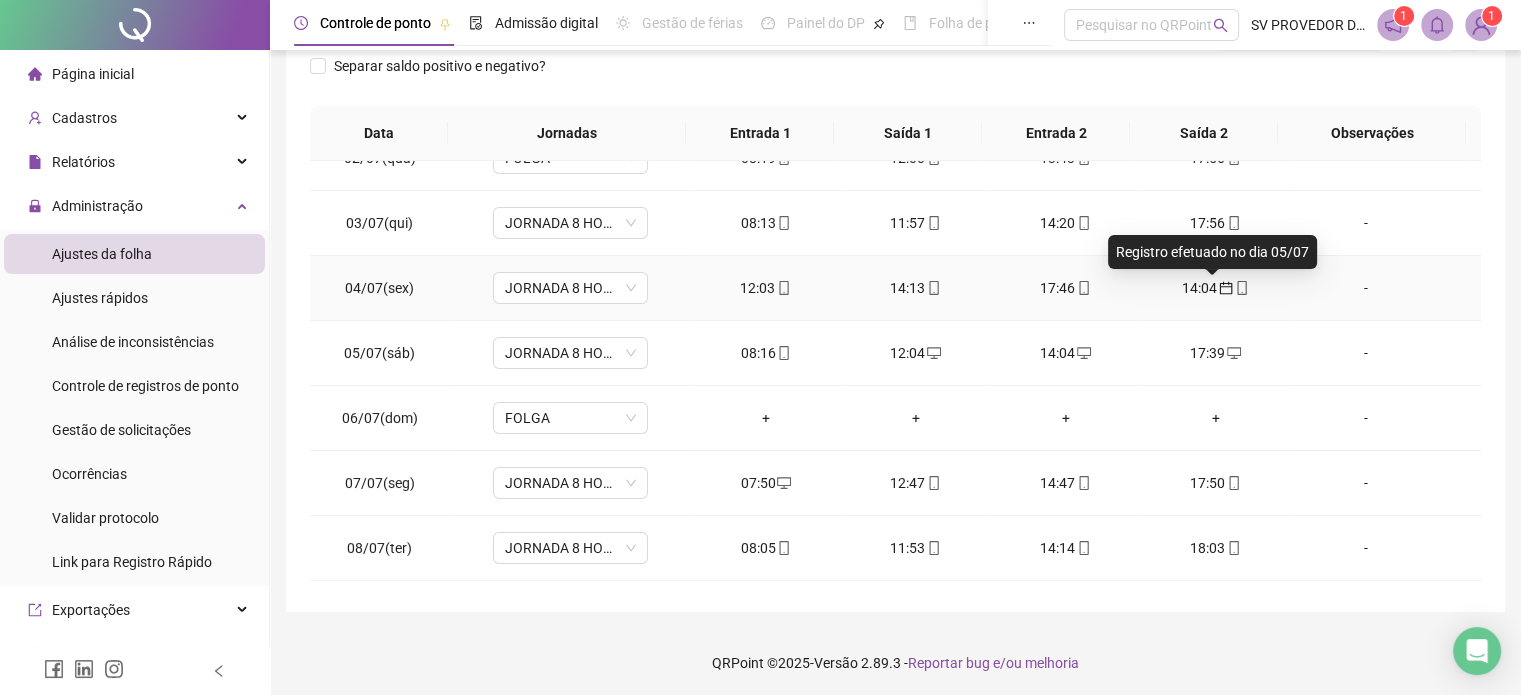 click 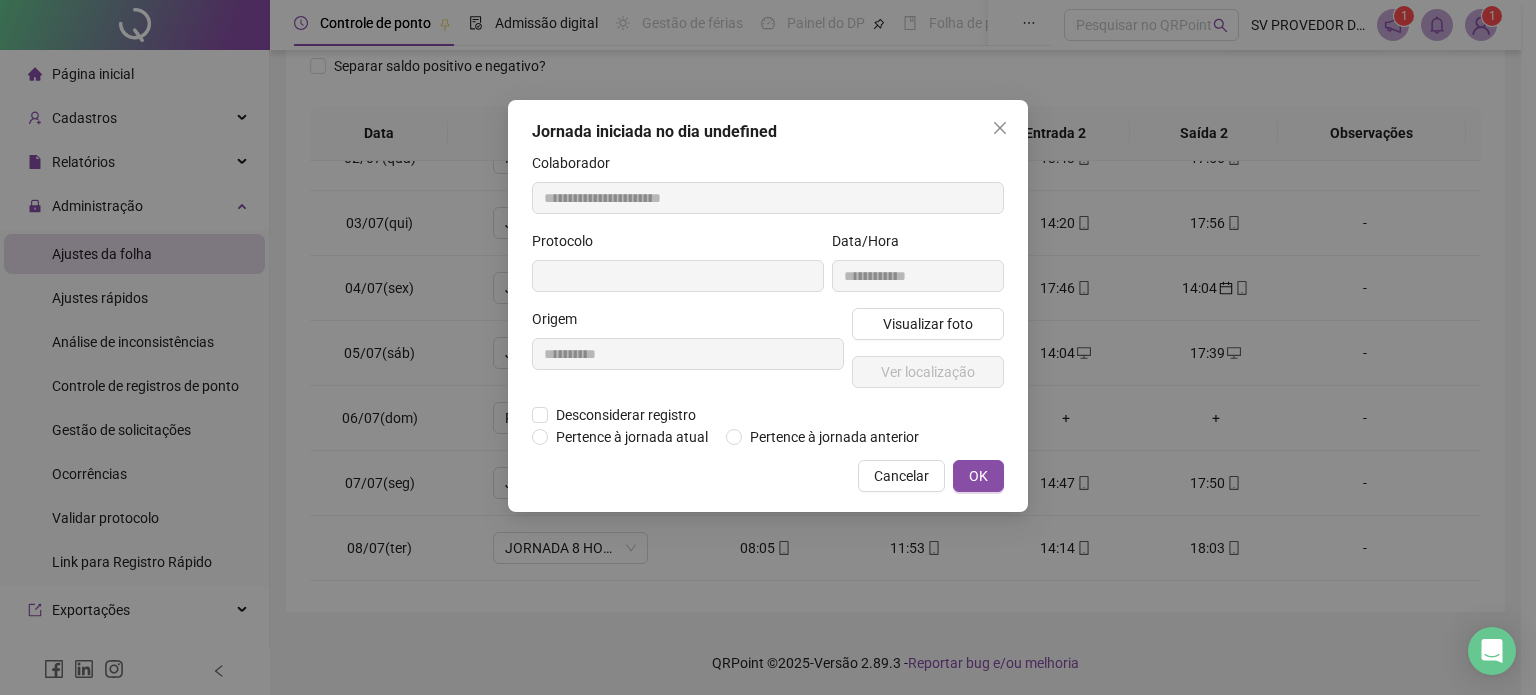 type on "**********" 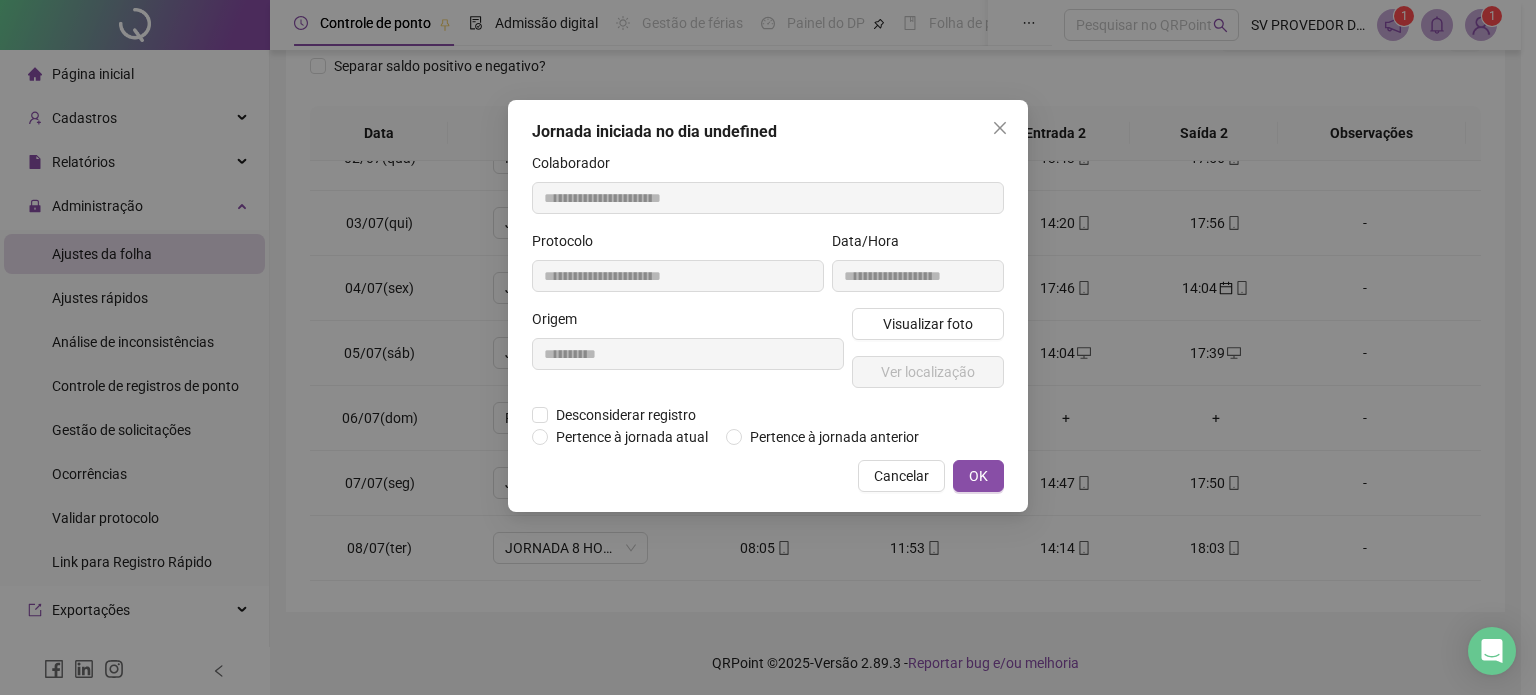 type on "**********" 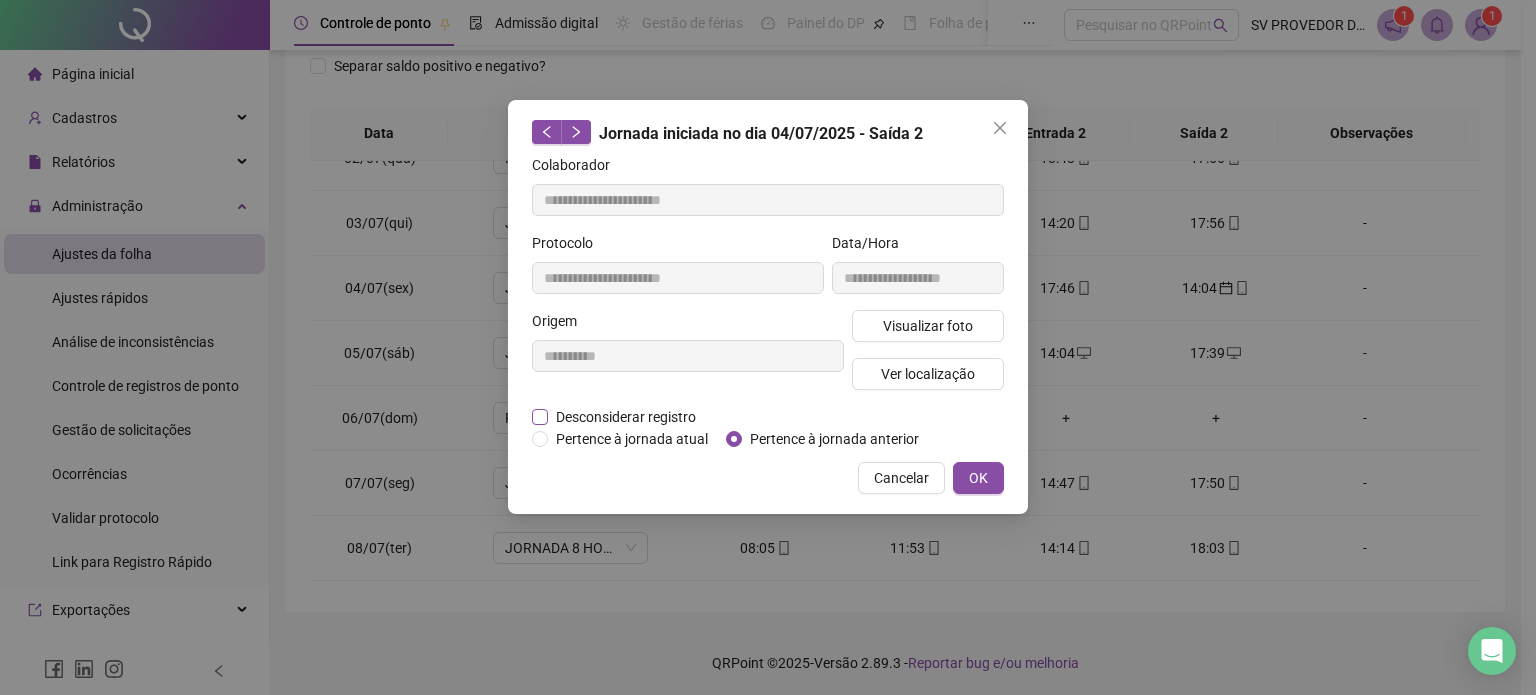 click on "Desconsiderar registro" at bounding box center (626, 417) 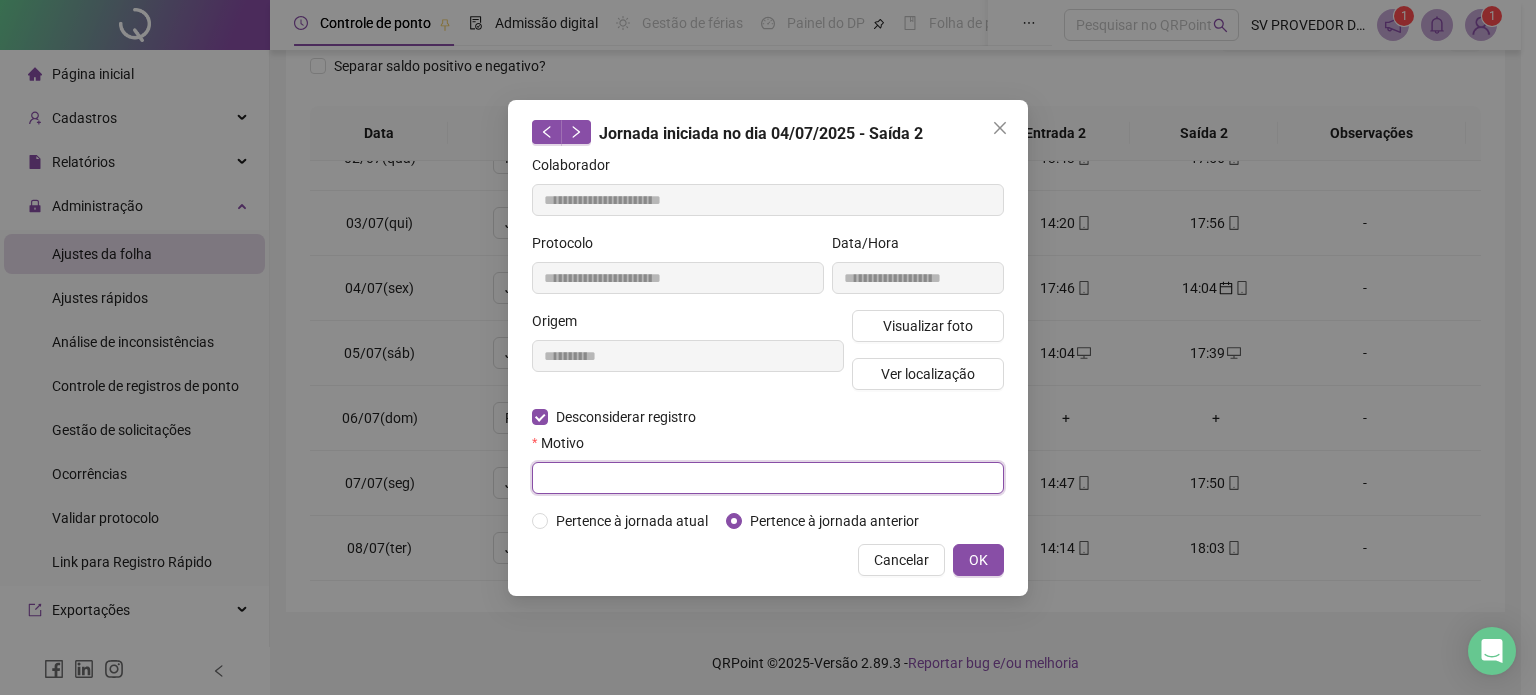 click at bounding box center (768, 478) 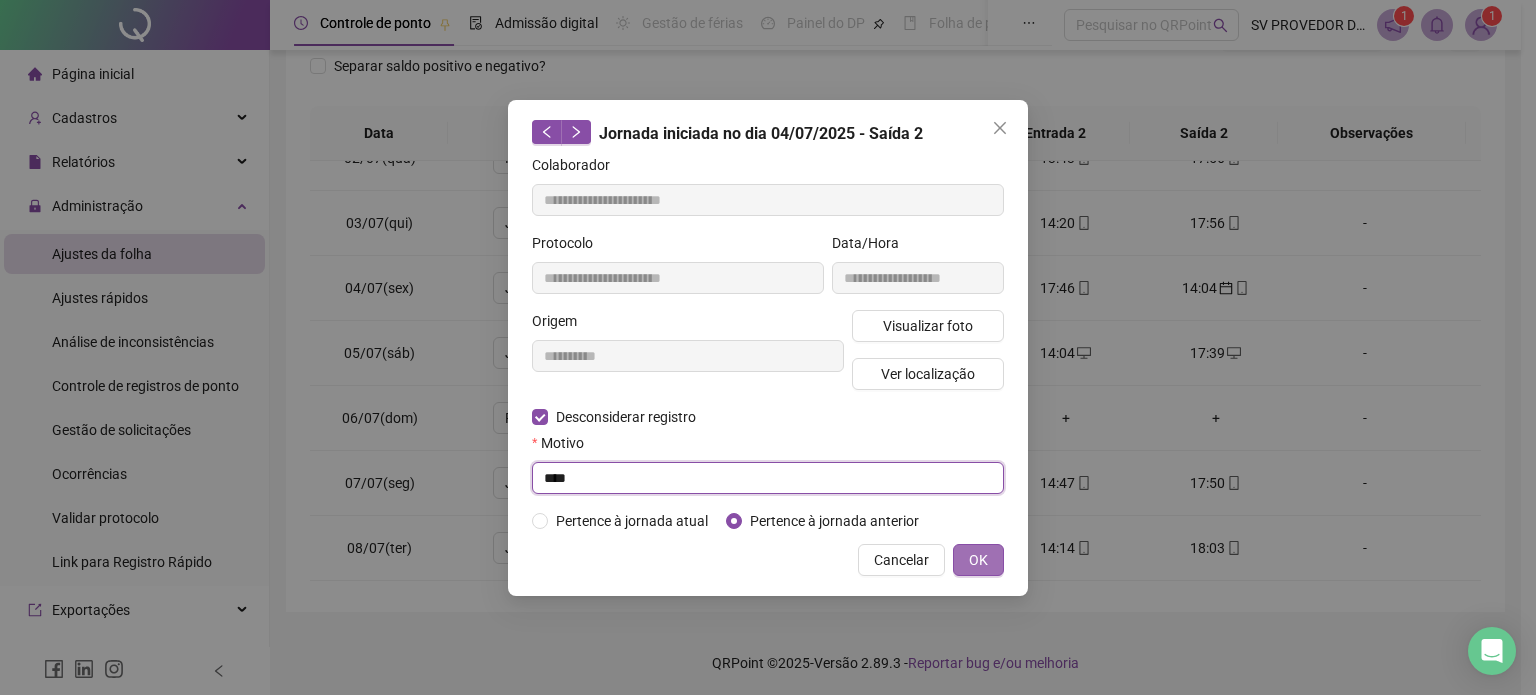type on "****" 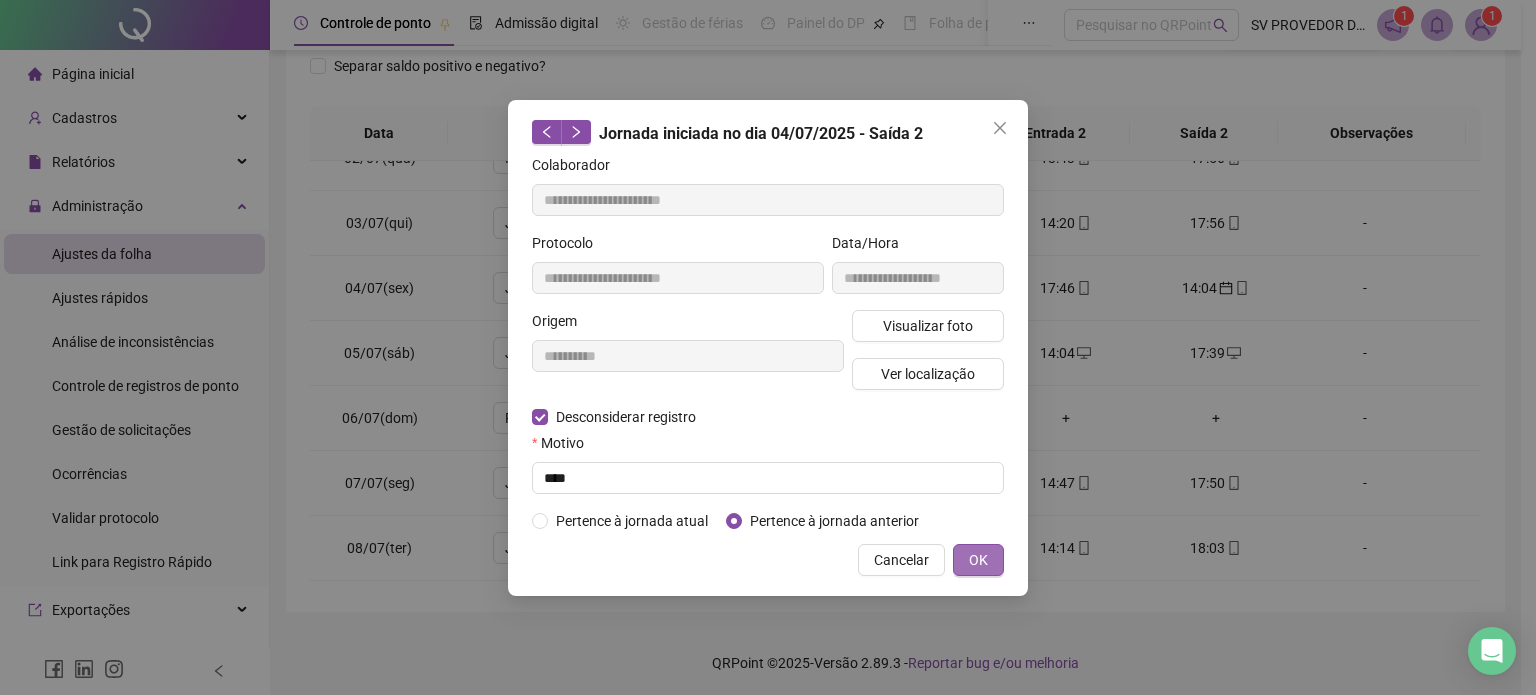 click on "OK" at bounding box center (978, 560) 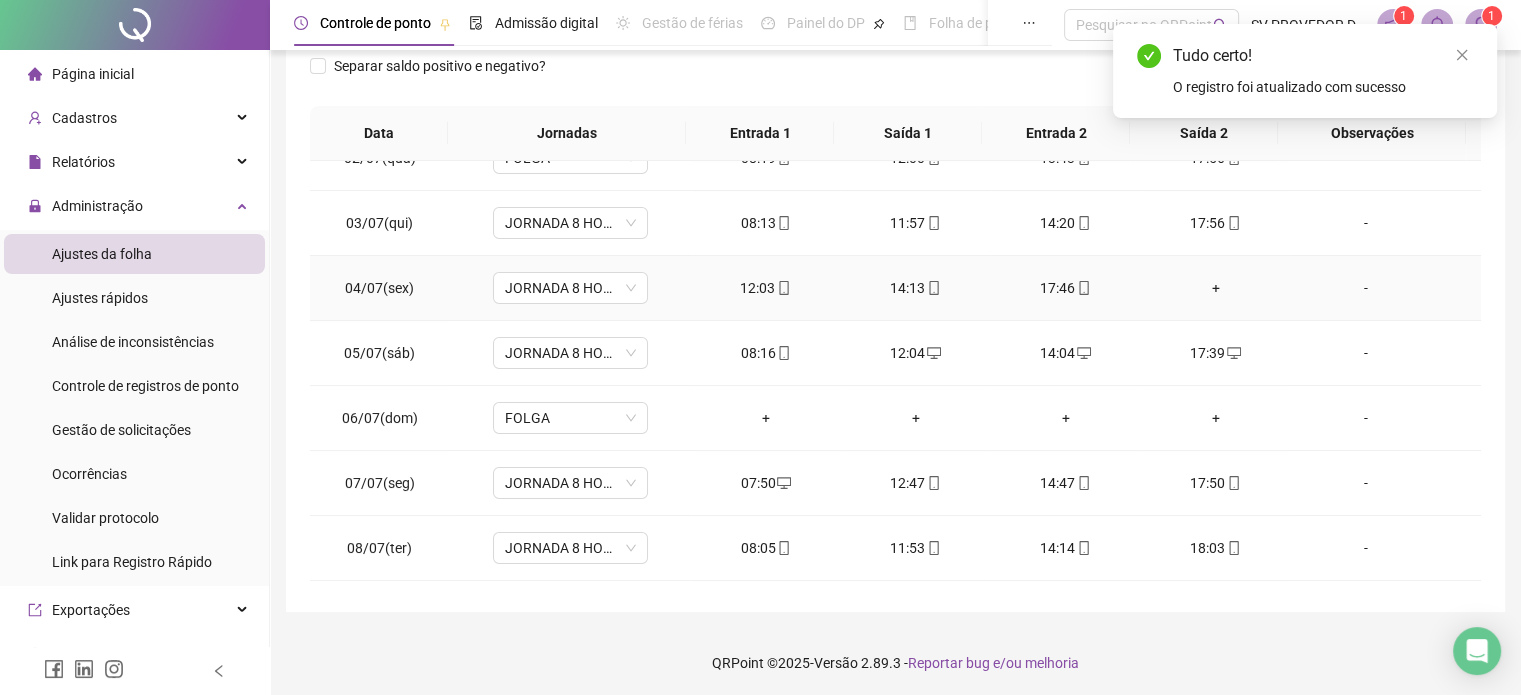 click on "+" at bounding box center [1216, 288] 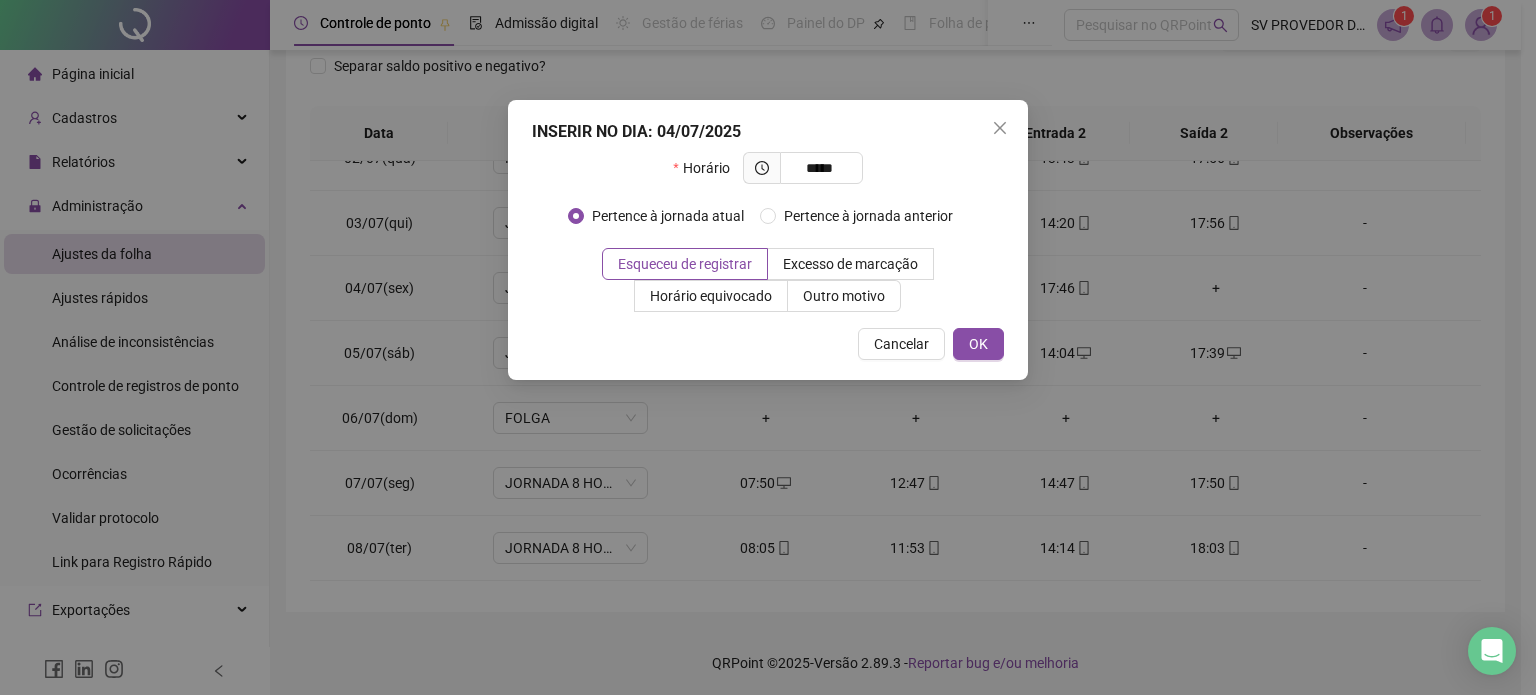 type on "*****" 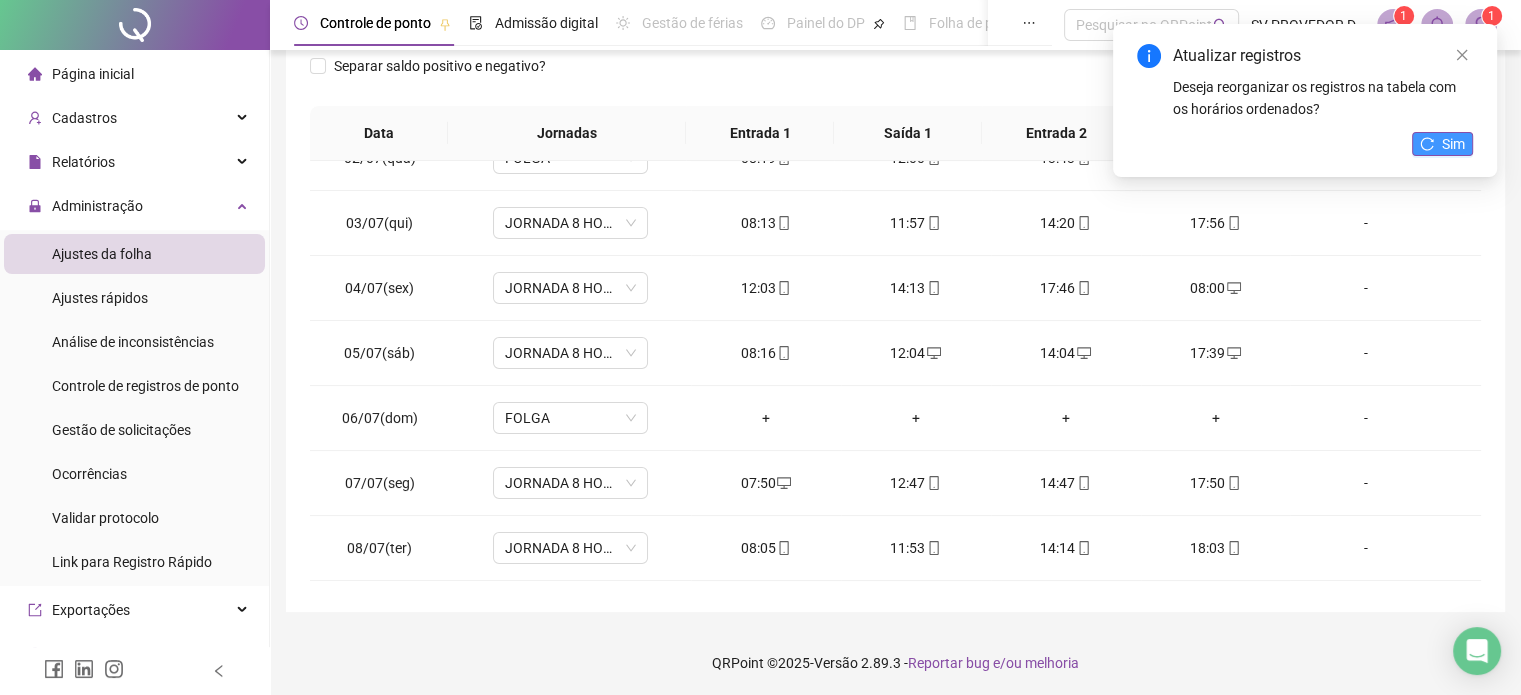 click 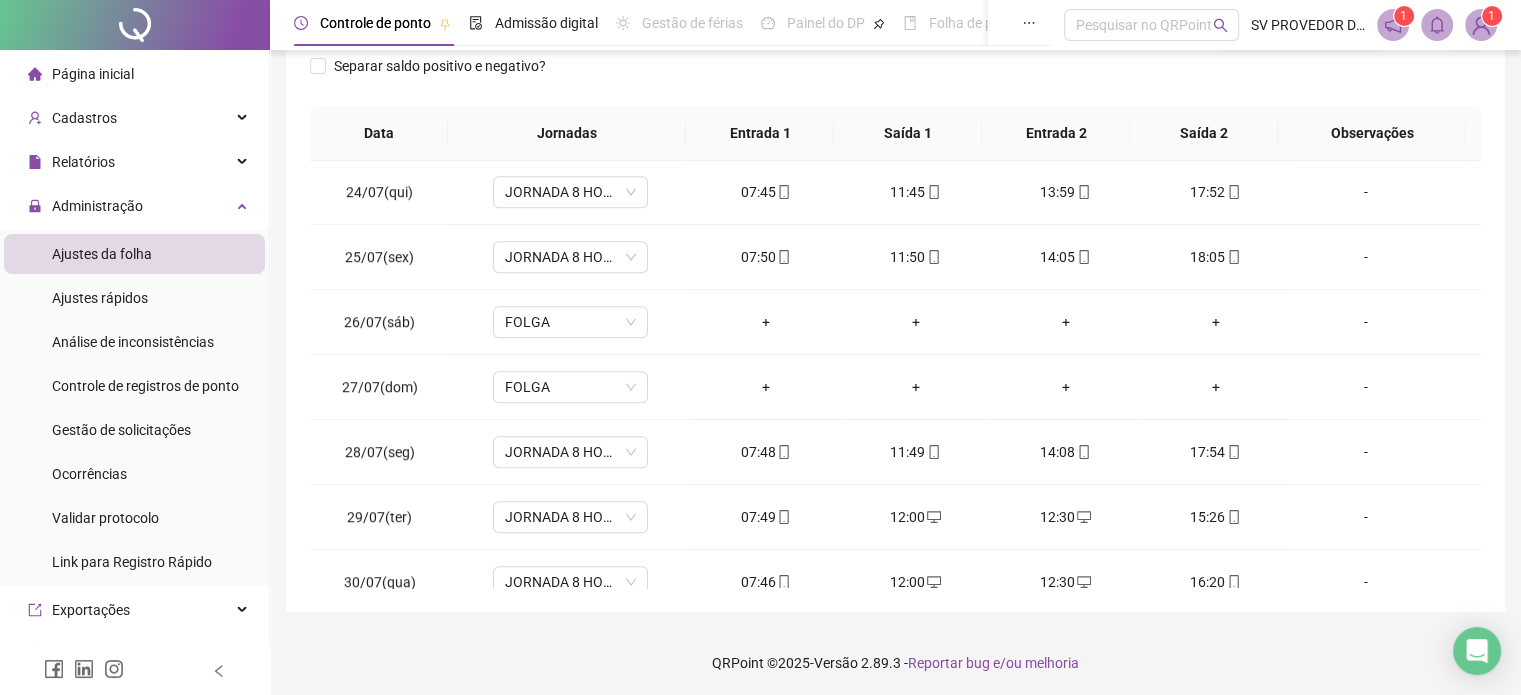 scroll, scrollTop: 1581, scrollLeft: 0, axis: vertical 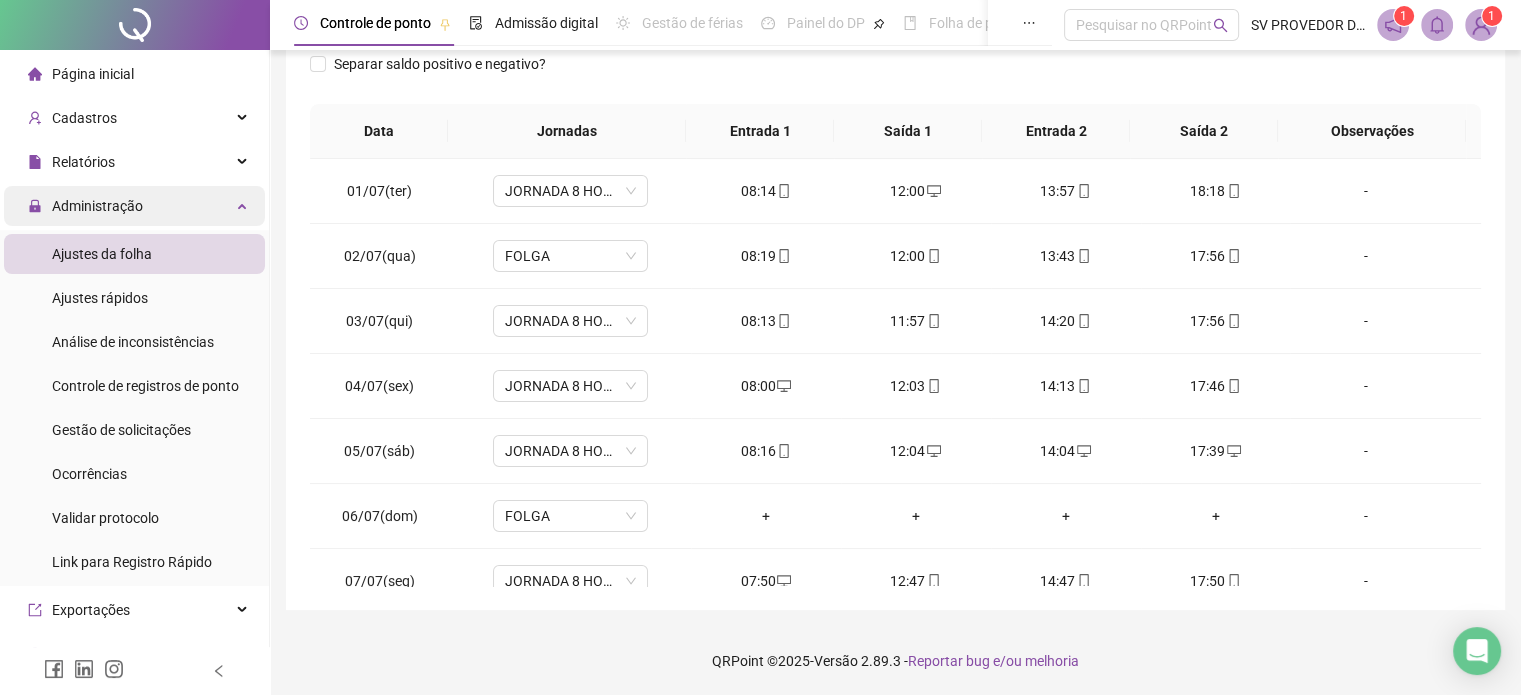 click on "Administração" at bounding box center (97, 206) 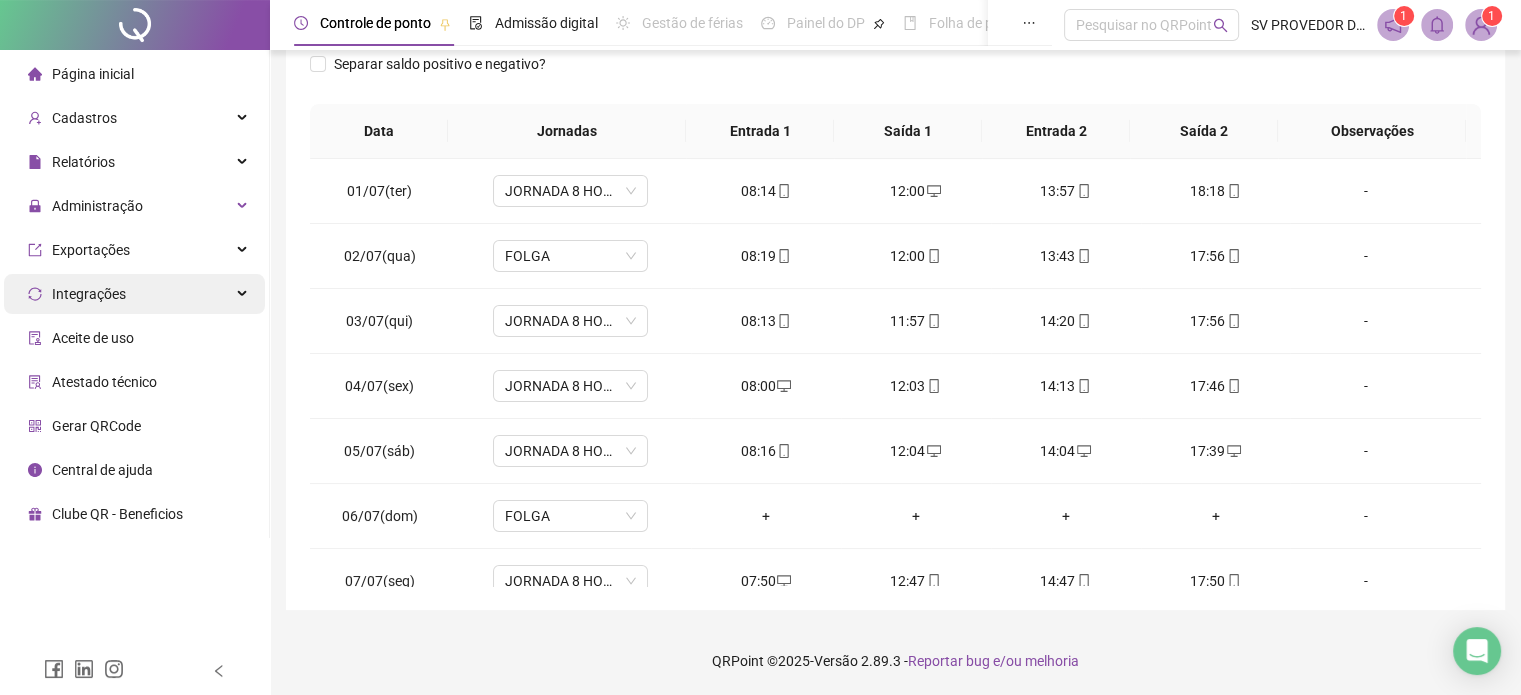 click on "Integrações" at bounding box center [77, 294] 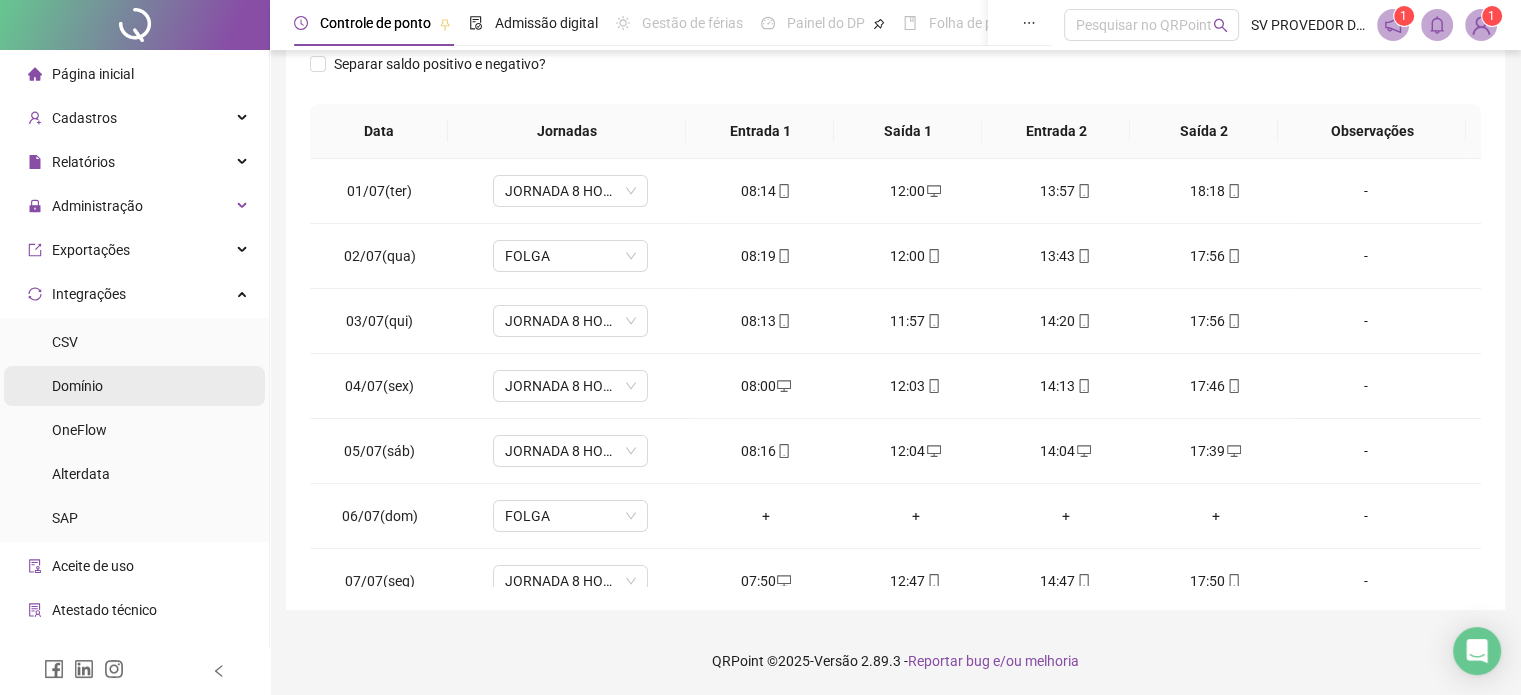 click on "Domínio" at bounding box center (77, 386) 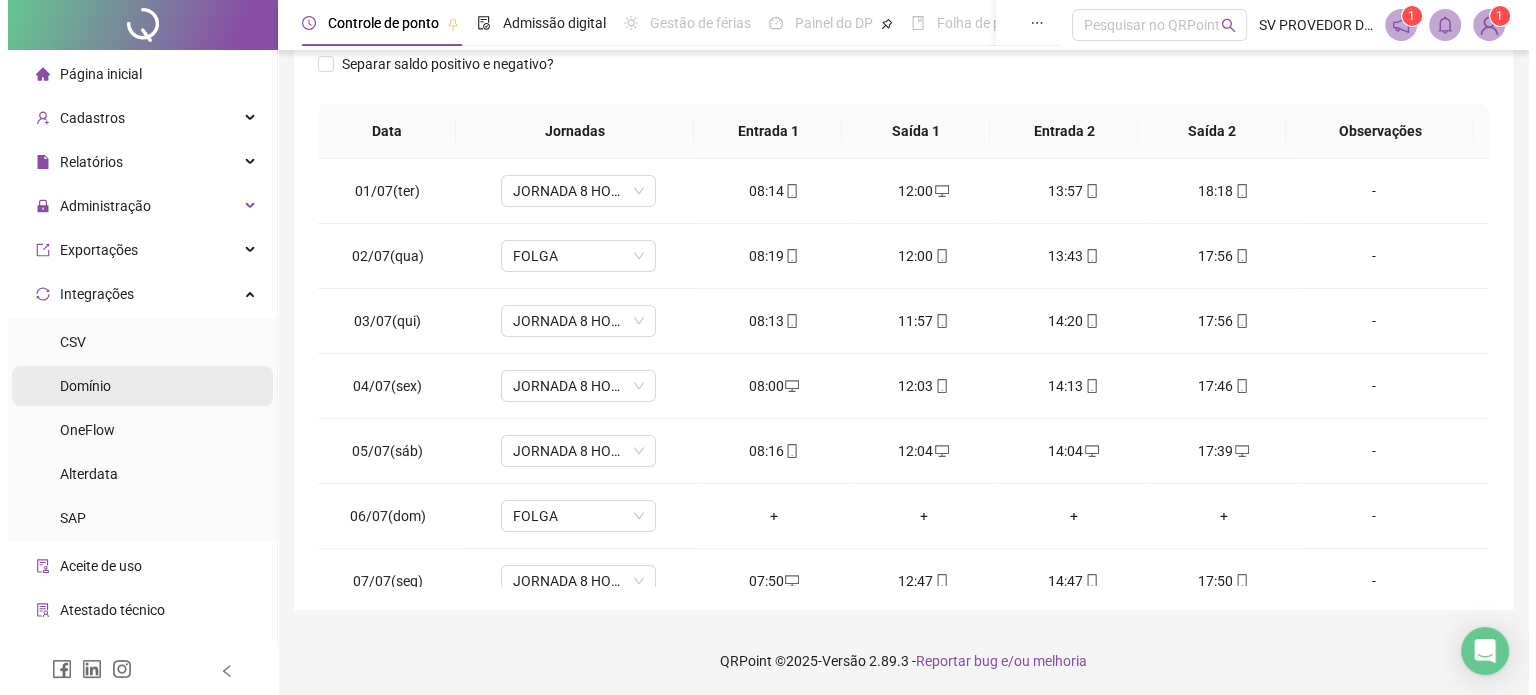 scroll, scrollTop: 0, scrollLeft: 0, axis: both 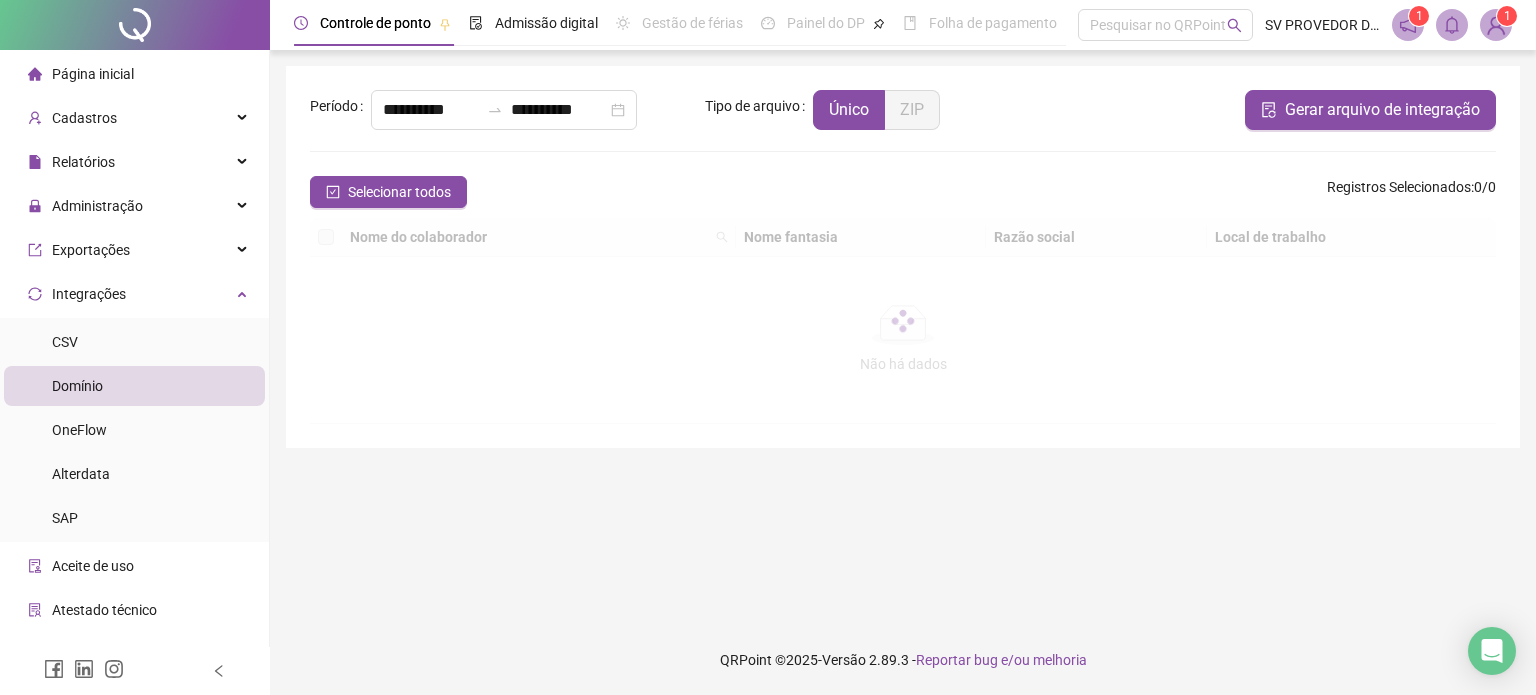 type on "**********" 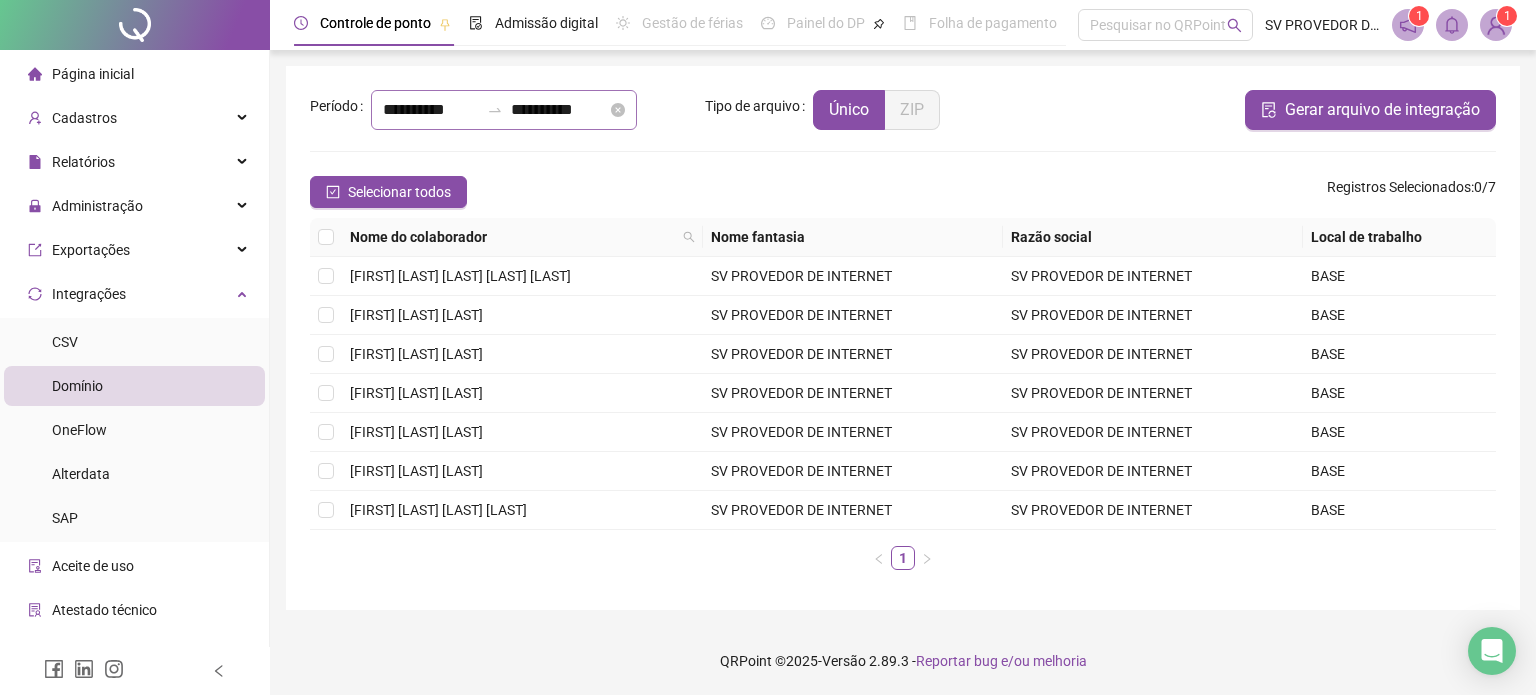 click on "**********" at bounding box center [504, 110] 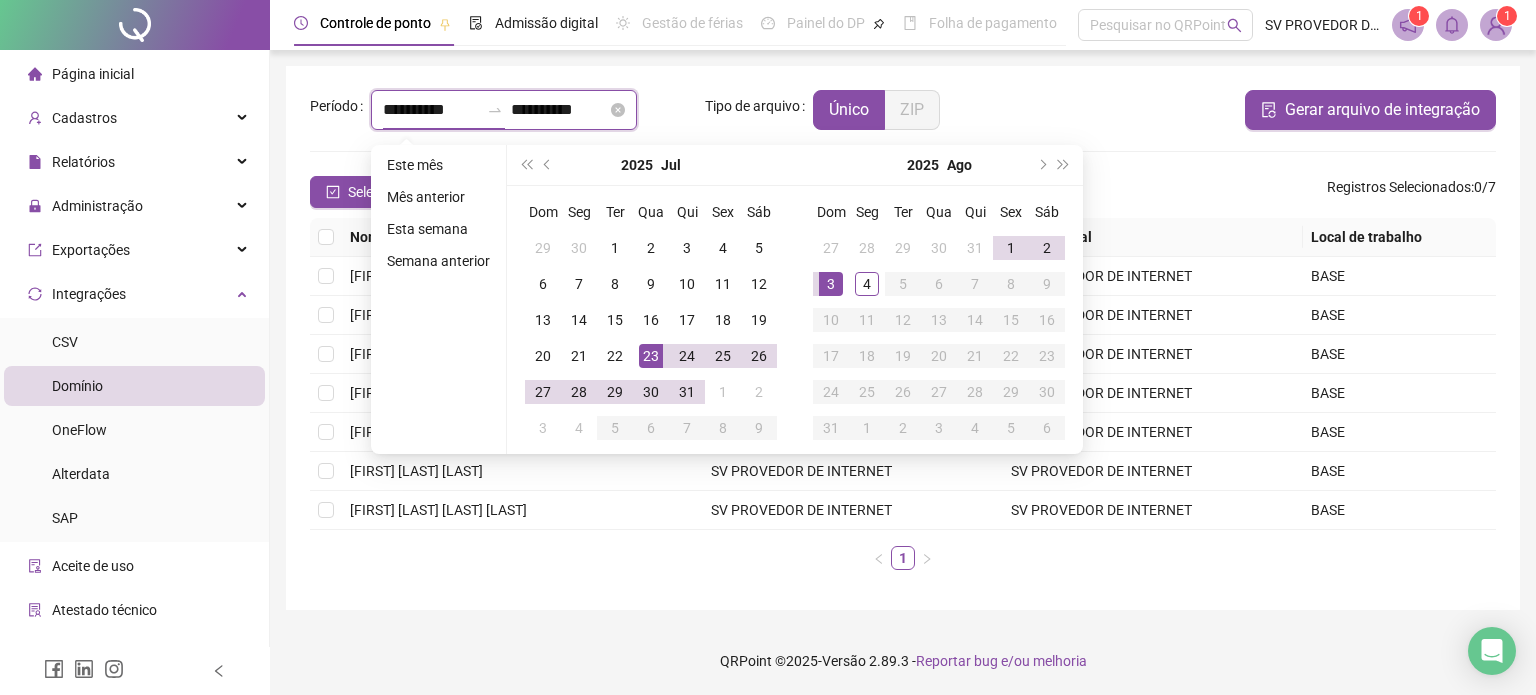 click on "**********" at bounding box center (559, 110) 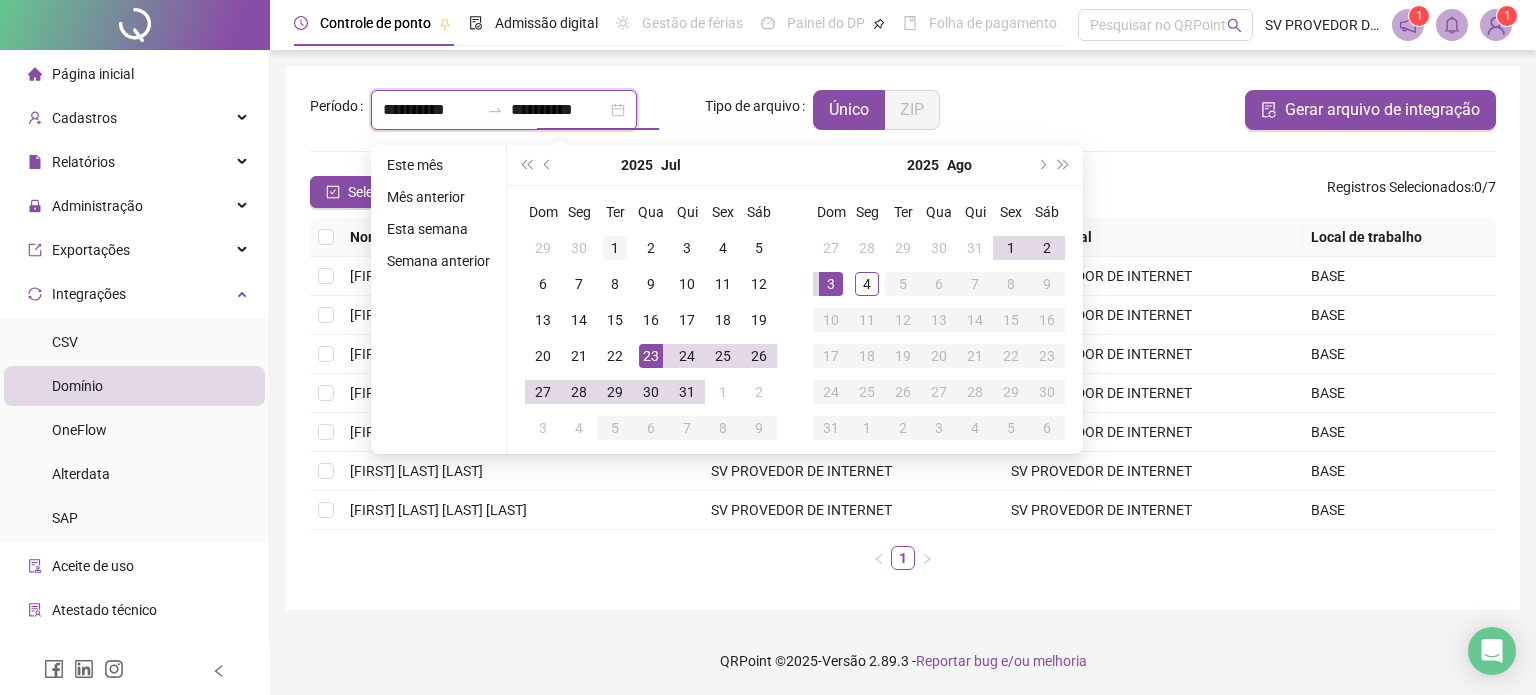 type on "**********" 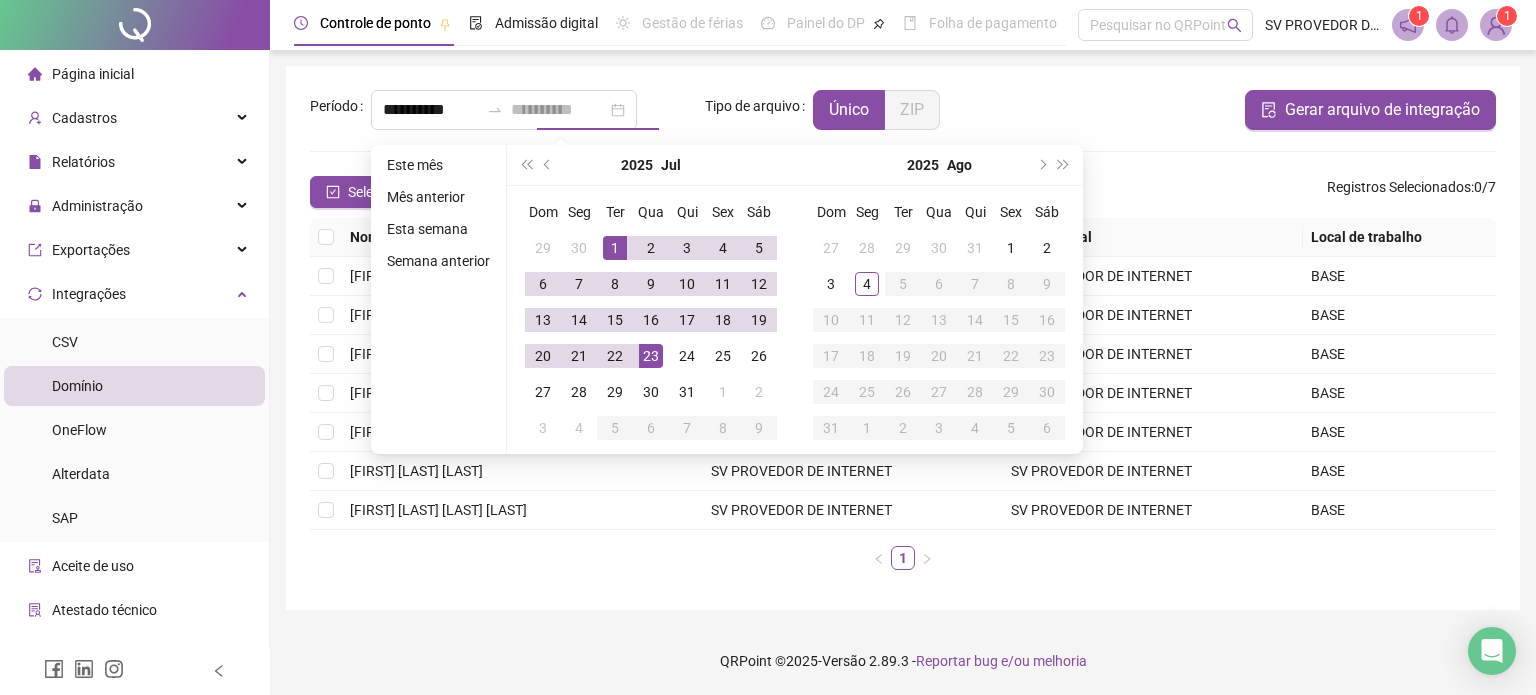 click on "1" at bounding box center [615, 248] 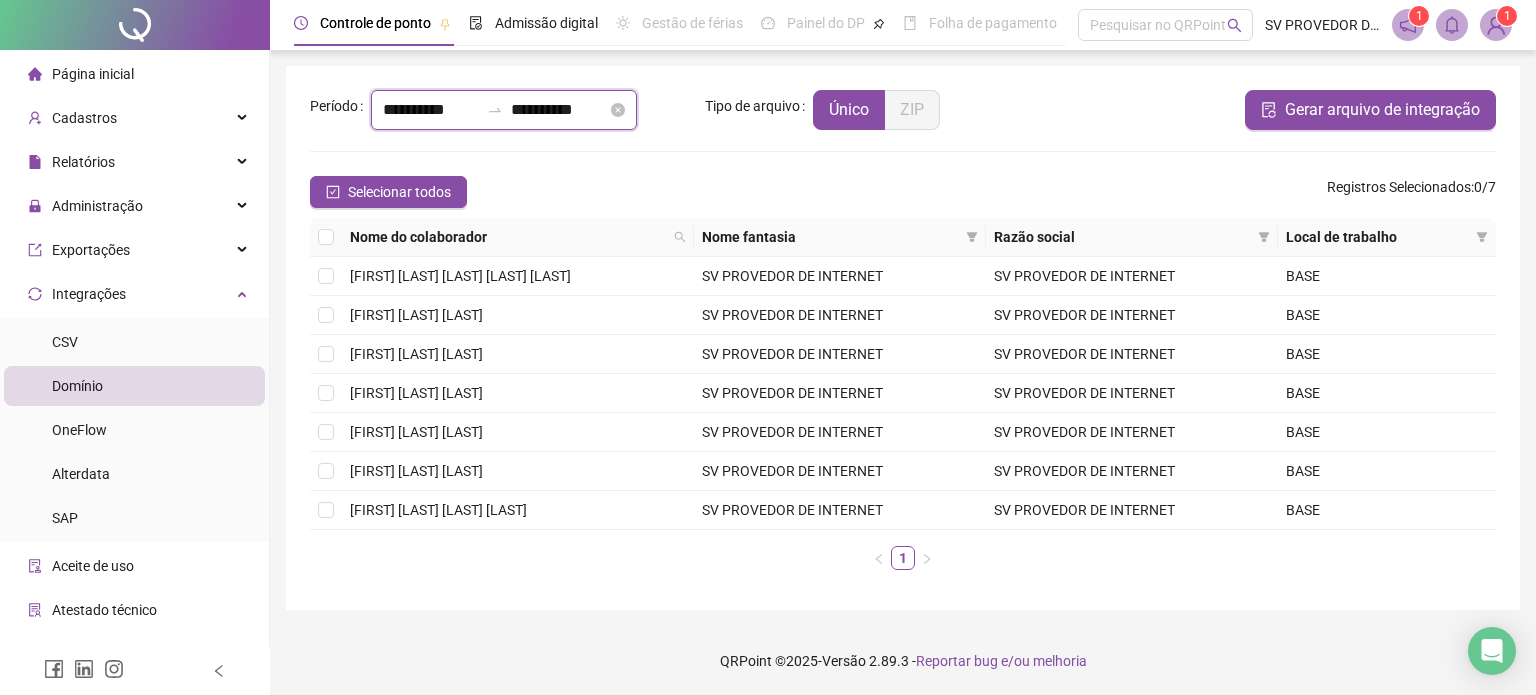 click on "**********" at bounding box center [431, 110] 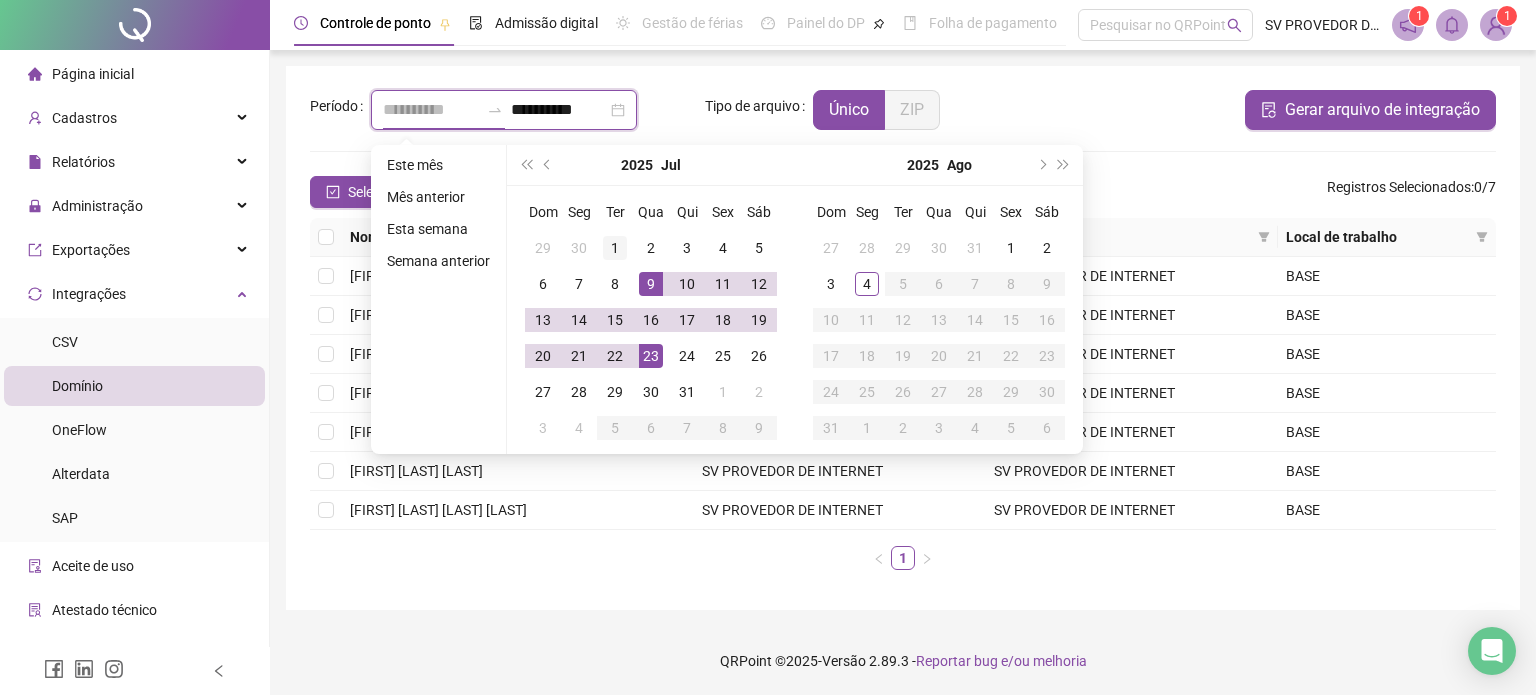 type on "**********" 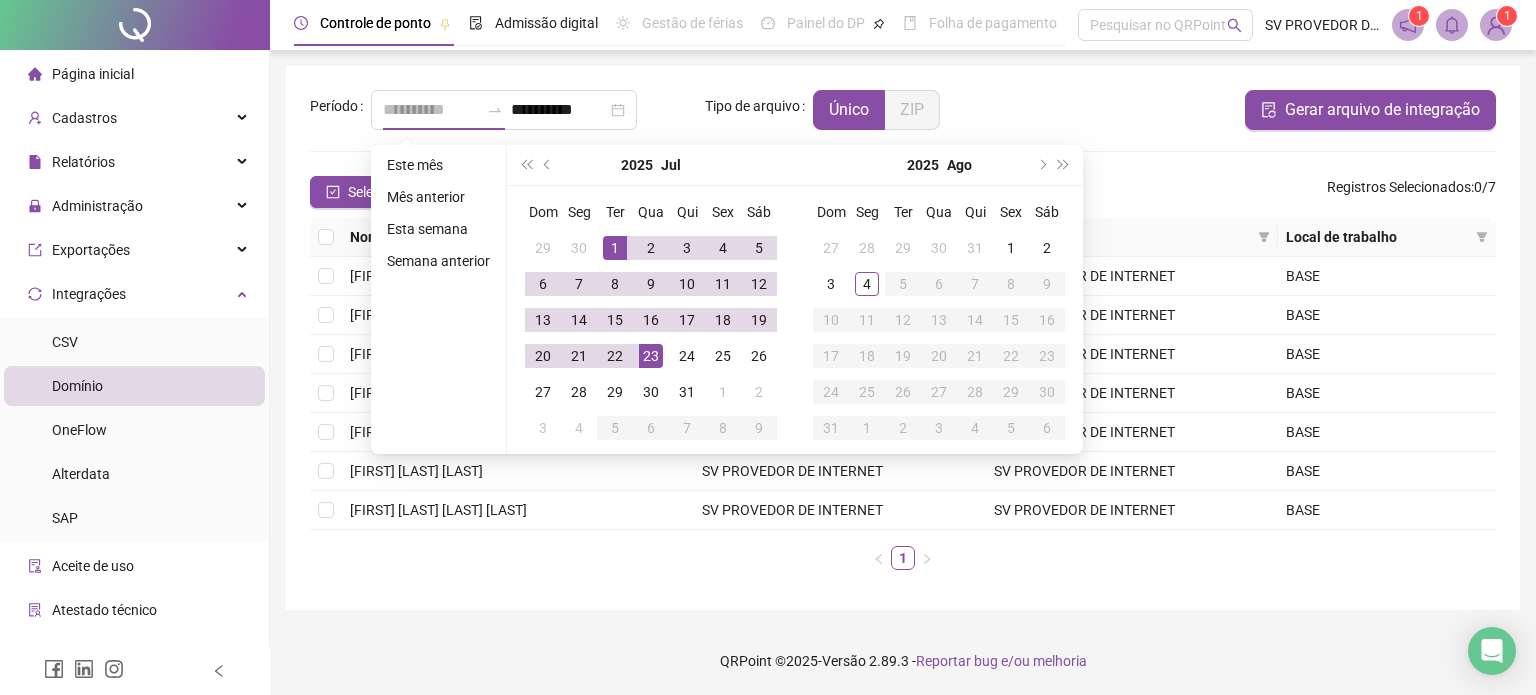 click on "1" at bounding box center [615, 248] 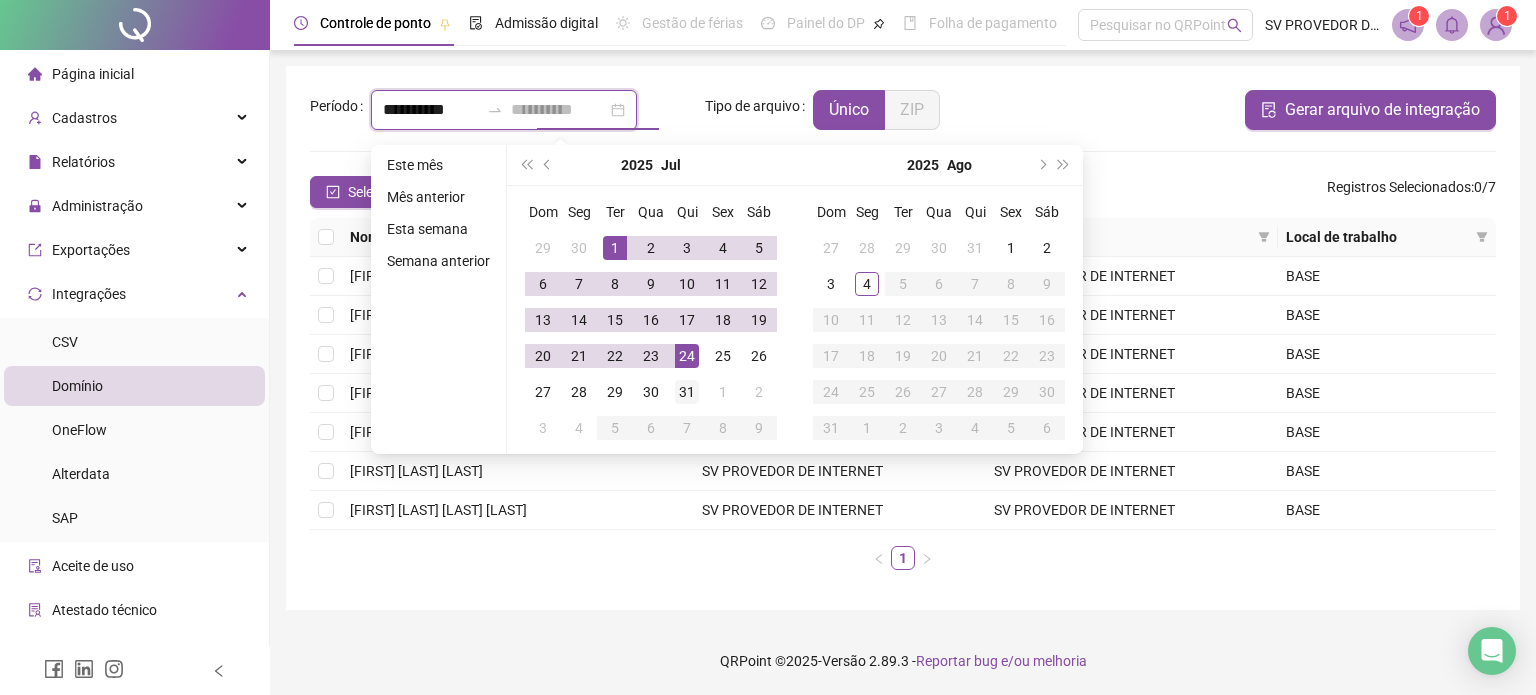 type on "**********" 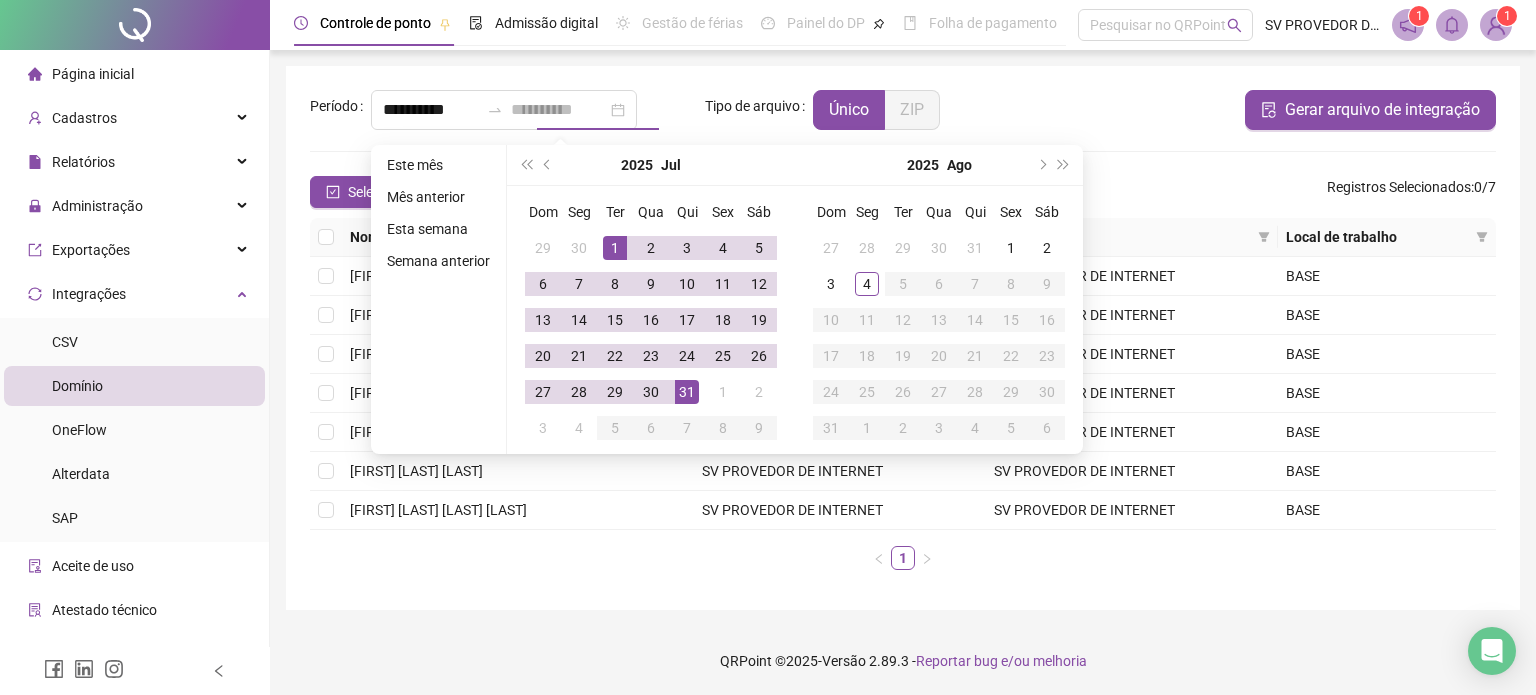 click on "31" at bounding box center [687, 392] 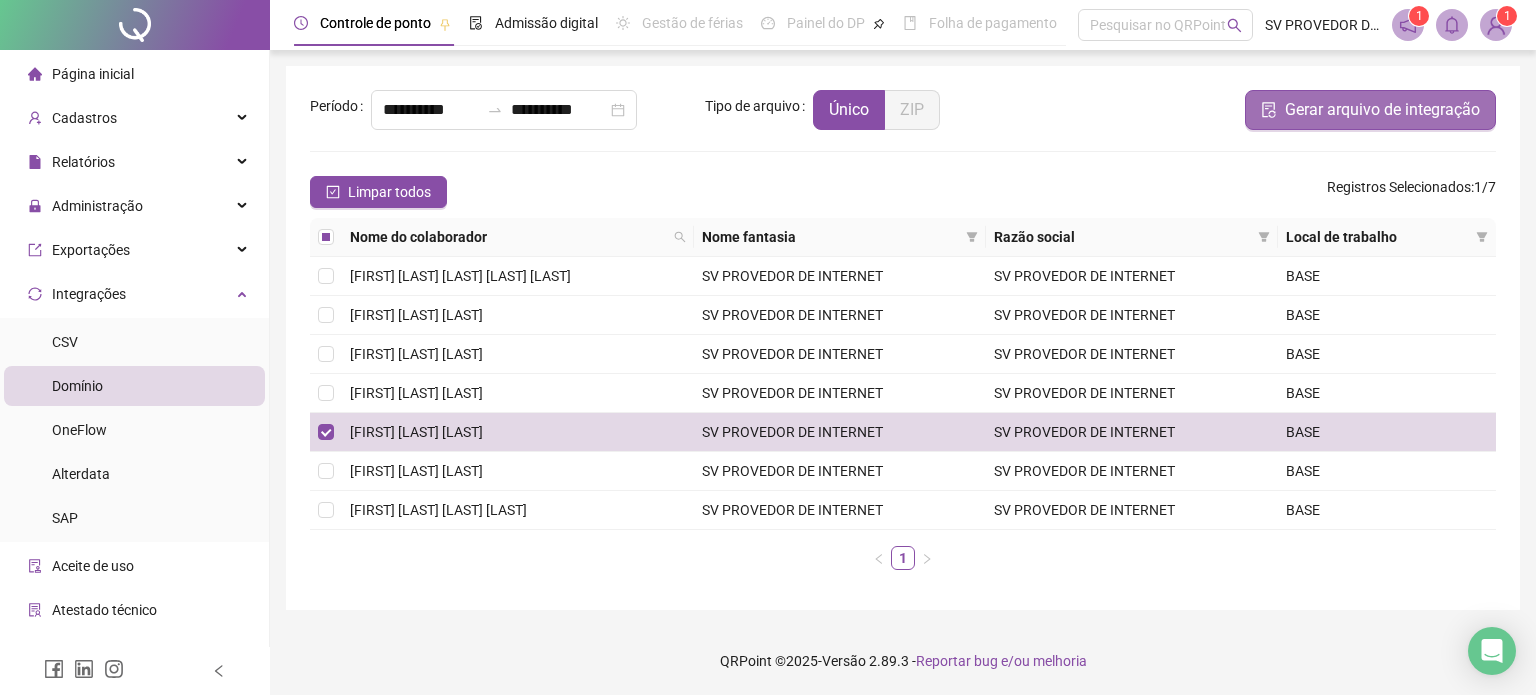 click on "Gerar arquivo de integração" at bounding box center (1382, 110) 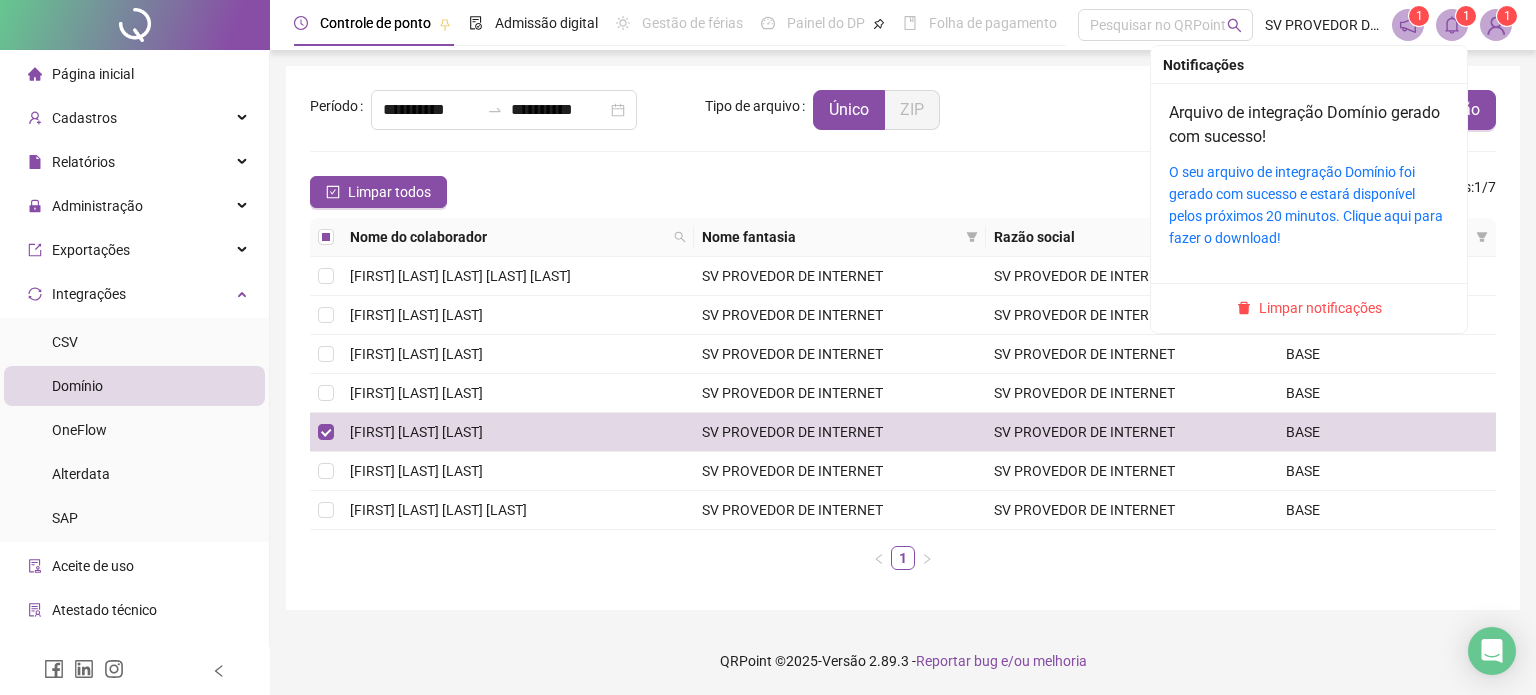 click 